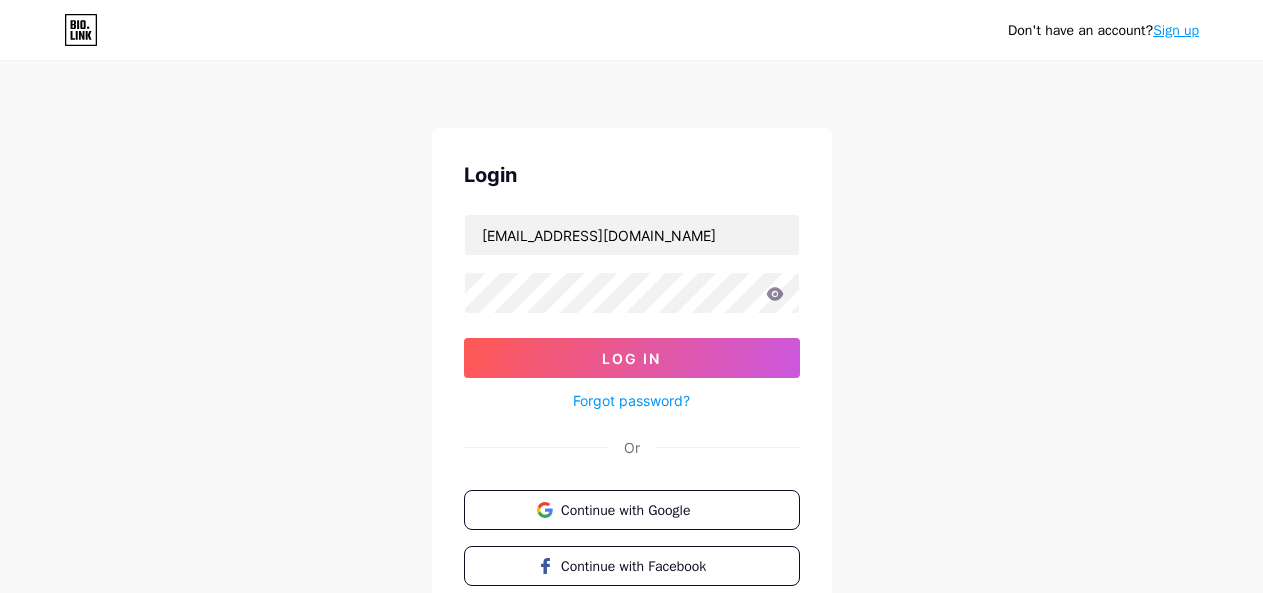 scroll, scrollTop: 141, scrollLeft: 0, axis: vertical 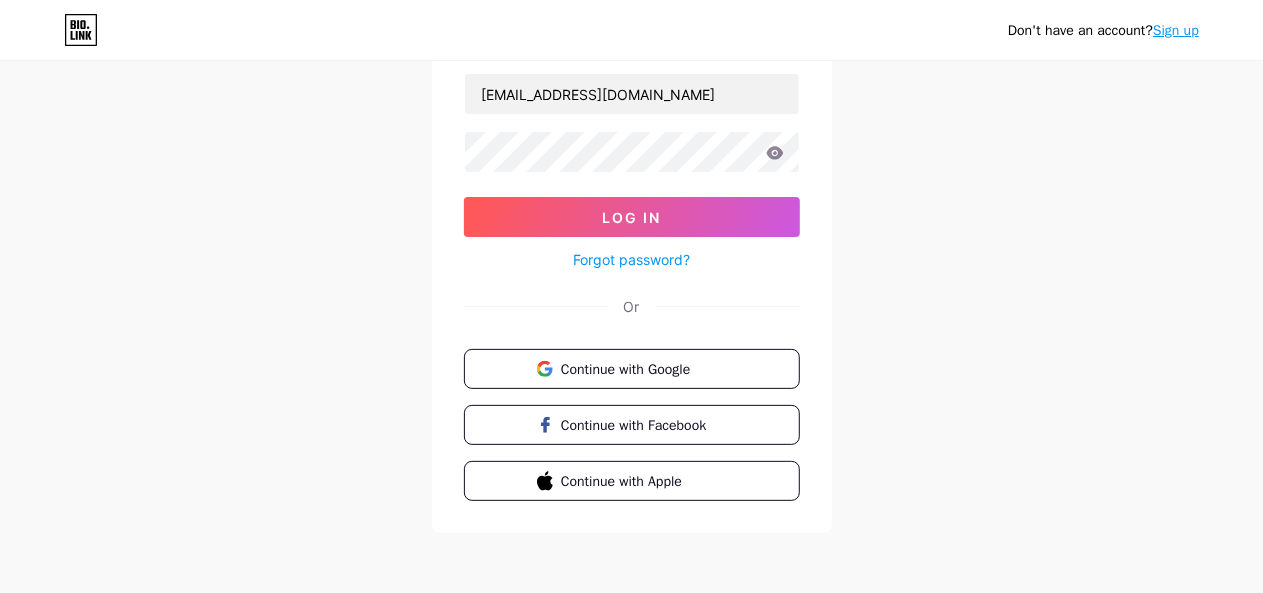 click on "Don't have an account?  Sign up   Login     [EMAIL_ADDRESS][DOMAIN_NAME]               Log In
Forgot password?
Or       Continue with Google     Continue with Facebook
Continue with Apple" at bounding box center (631, 228) 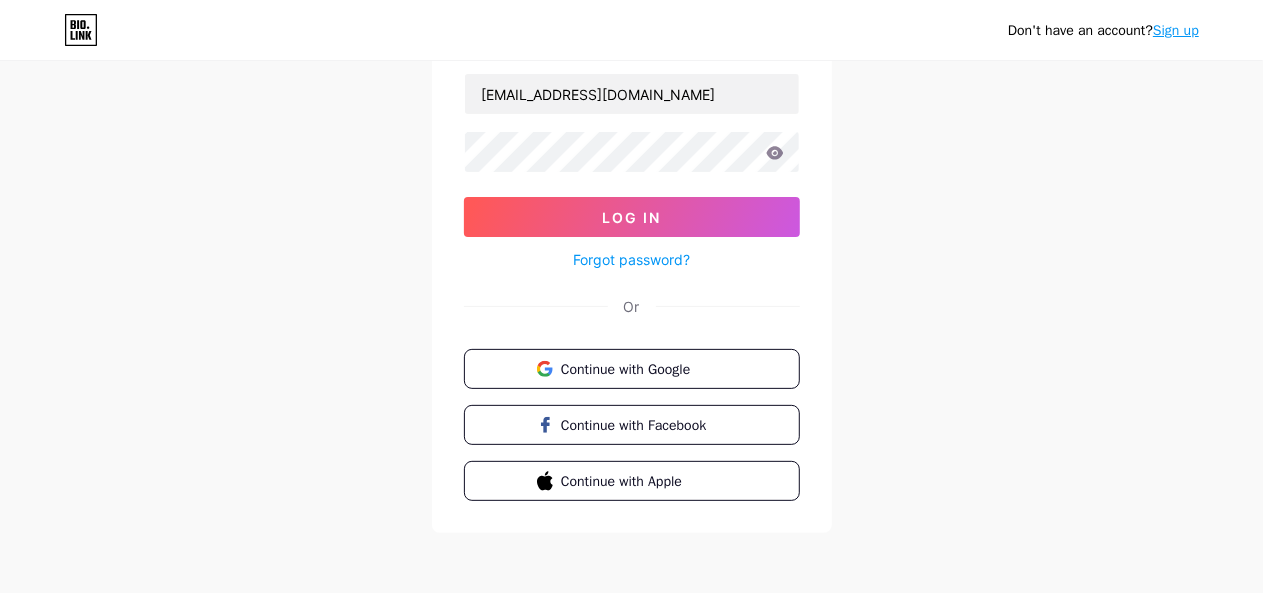 click on "Don't have an account?  Sign up" at bounding box center [1103, 30] 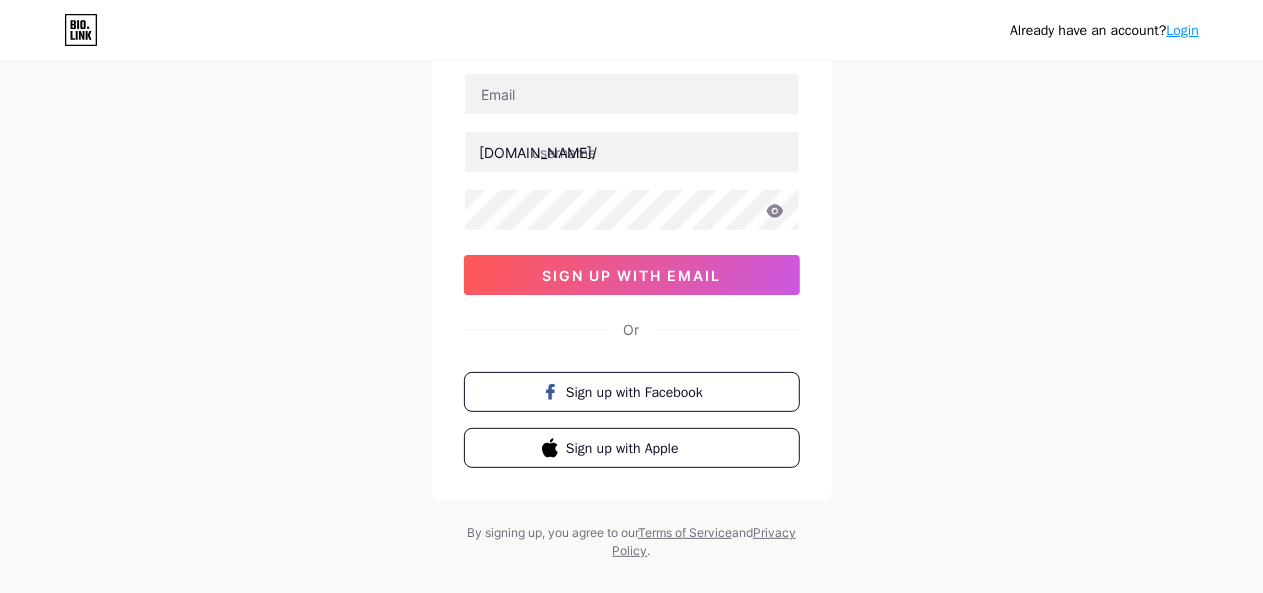 scroll, scrollTop: 0, scrollLeft: 0, axis: both 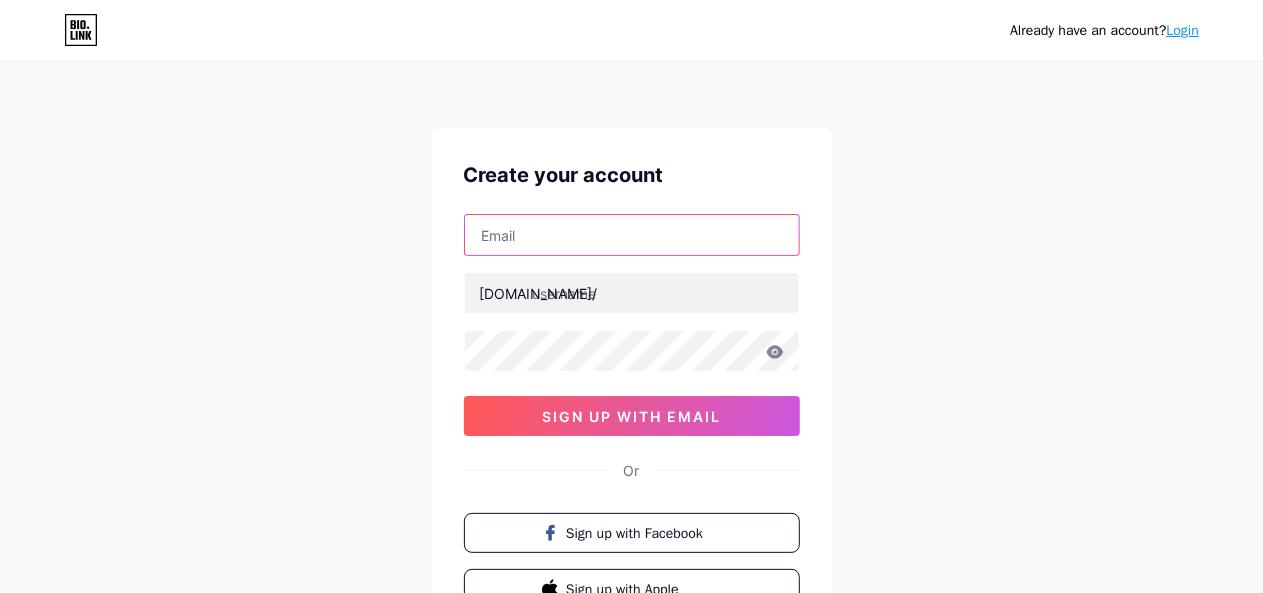 type on "[EMAIL_ADDRESS][DOMAIN_NAME]" 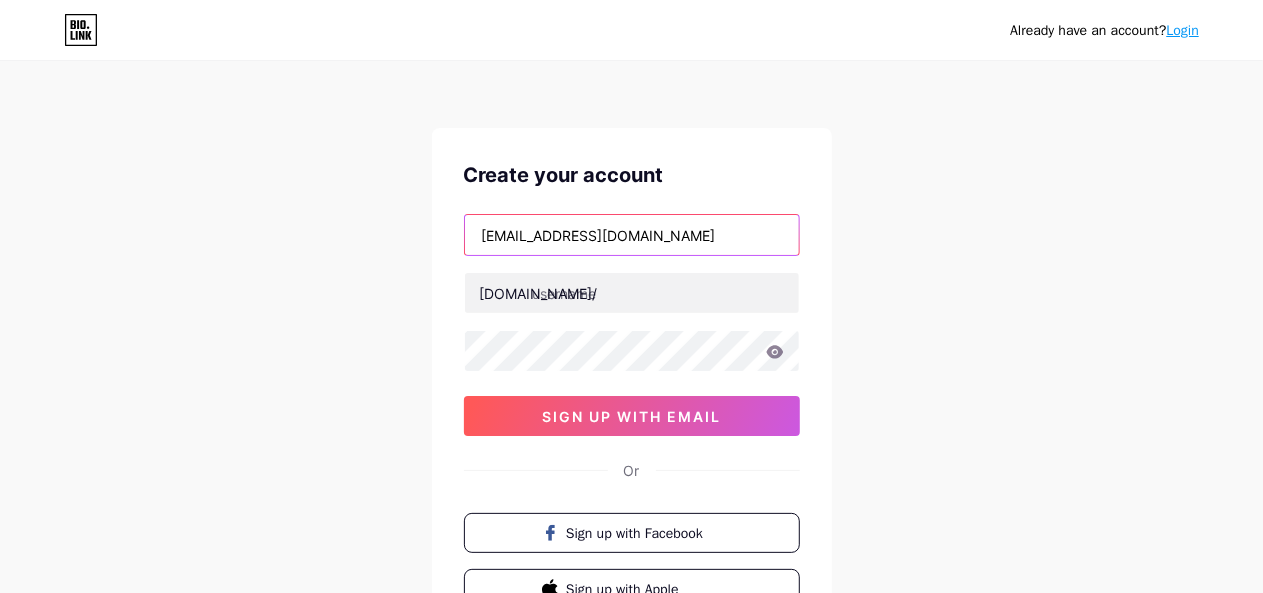 click on "[EMAIL_ADDRESS][DOMAIN_NAME]" at bounding box center (632, 235) 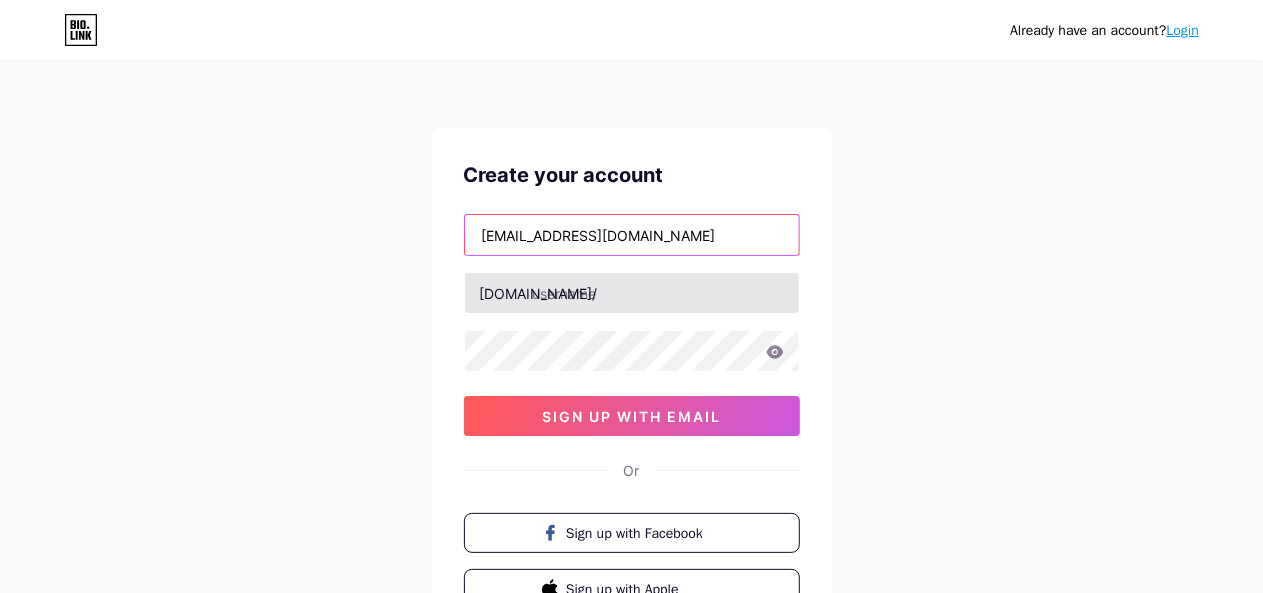 type on "[EMAIL_ADDRESS][DOMAIN_NAME]" 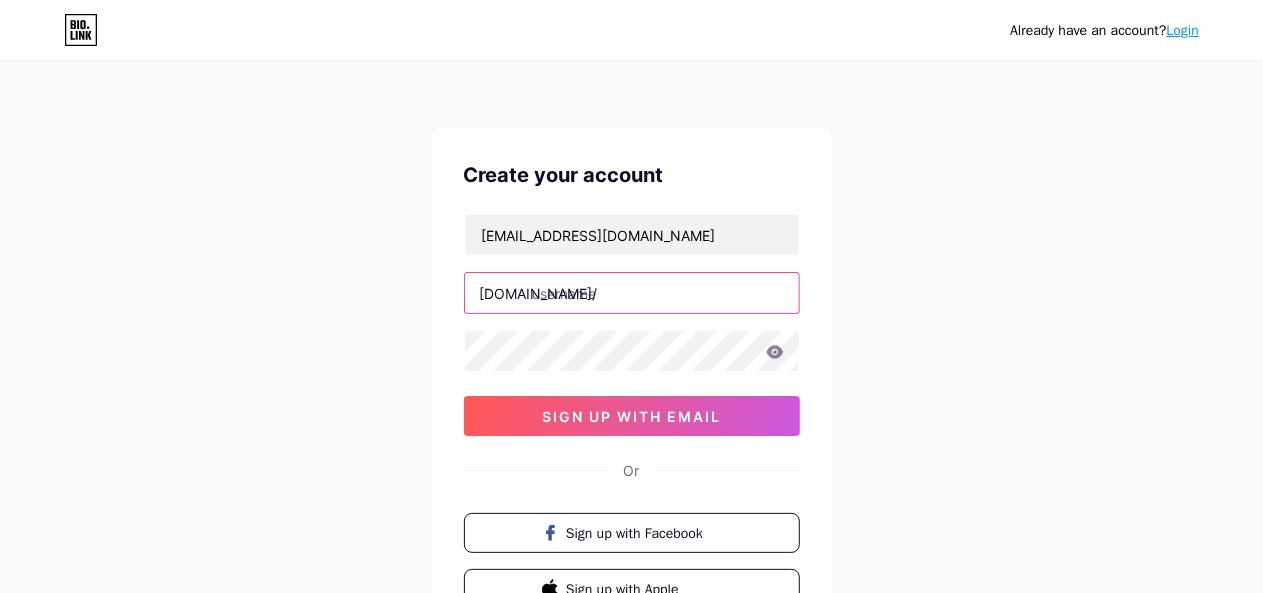 click at bounding box center (632, 293) 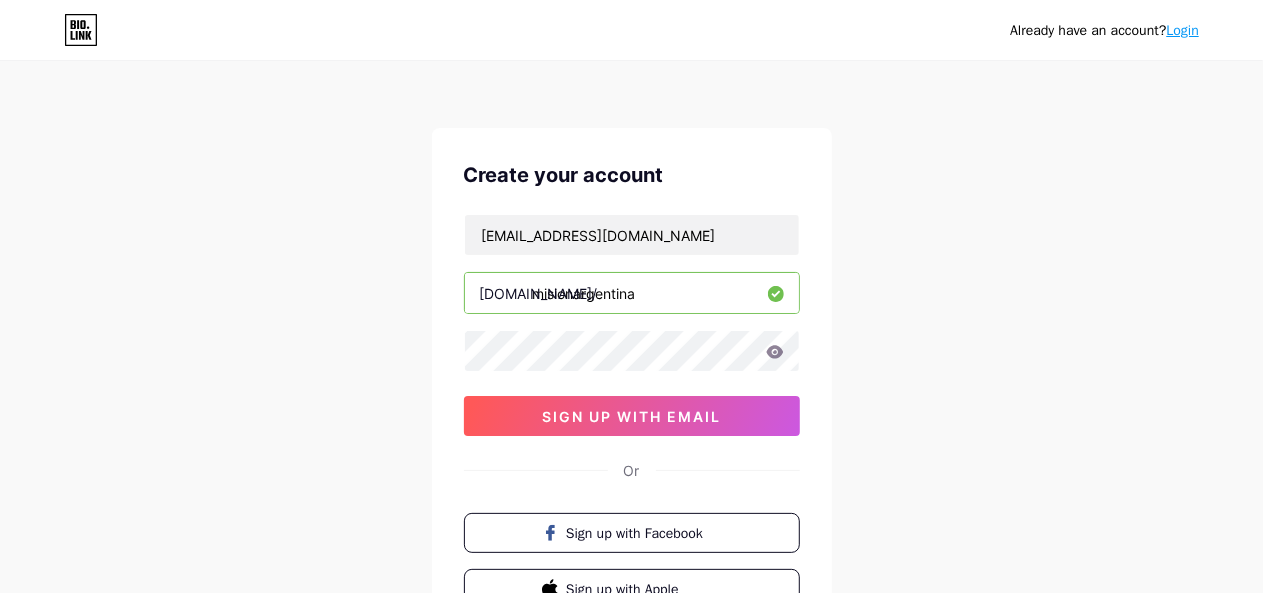 type on "misionargentina" 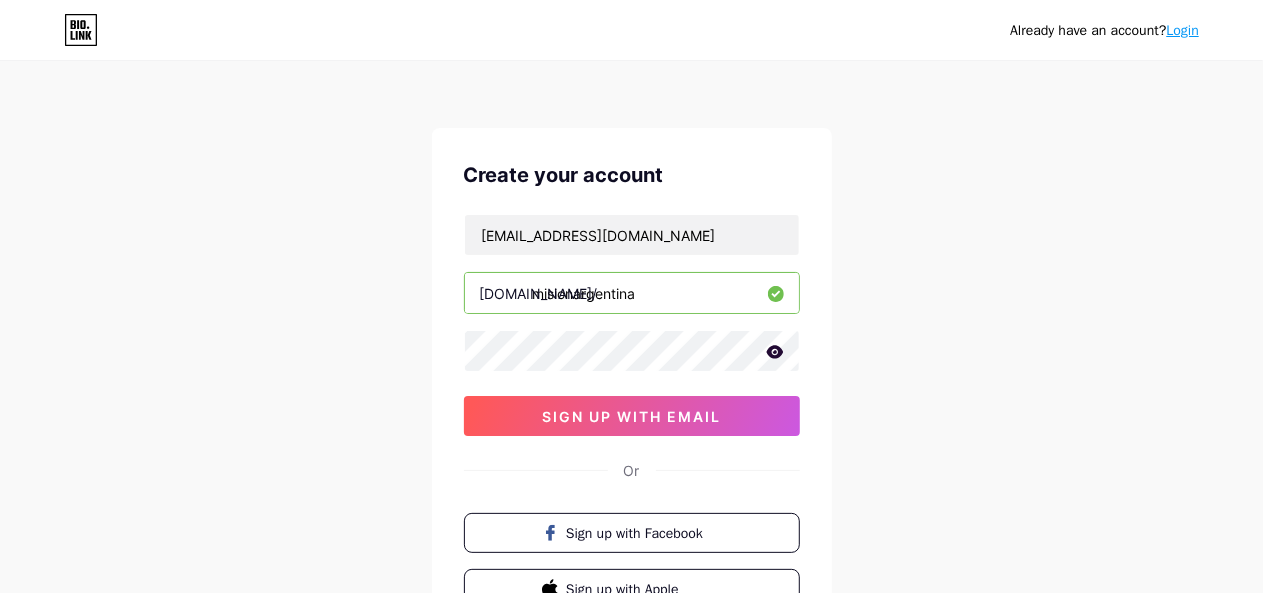 click on "Already have an account?  Login   Create your account     [EMAIL_ADDRESS][DOMAIN_NAME]     [DOMAIN_NAME]/   misionargentina                     sign up with email         Or       Sign up with Facebook
Sign up with Apple
By signing up, you agree to our  Terms of Service  and  Privacy Policy ." at bounding box center [631, 382] 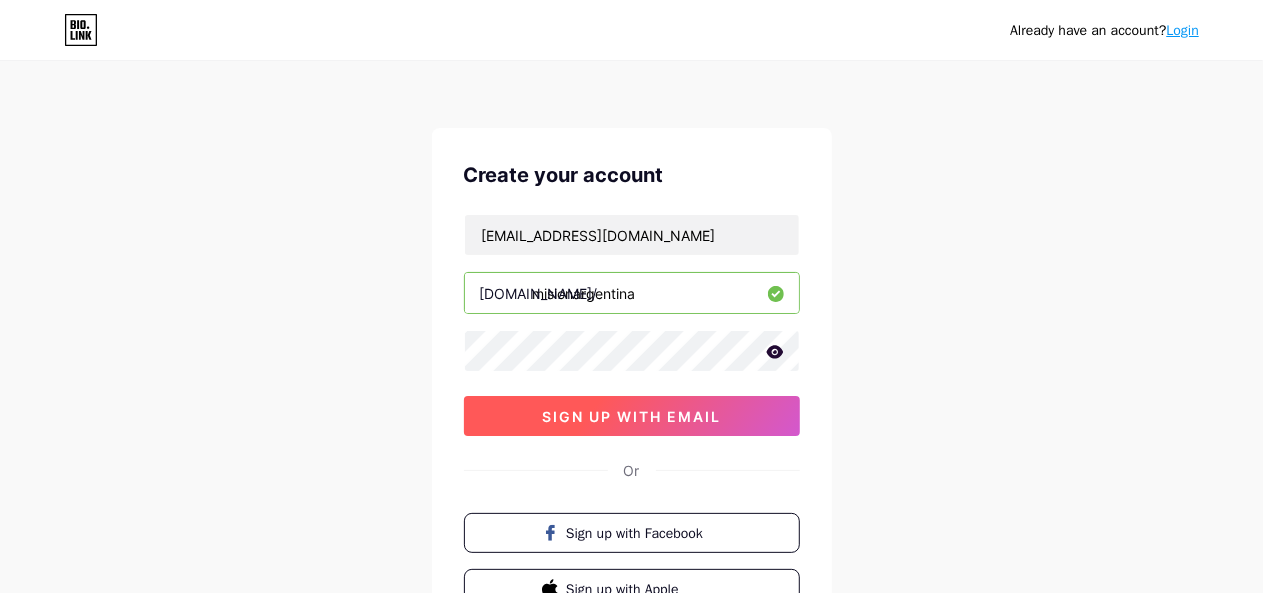 click on "sign up with email" at bounding box center (631, 416) 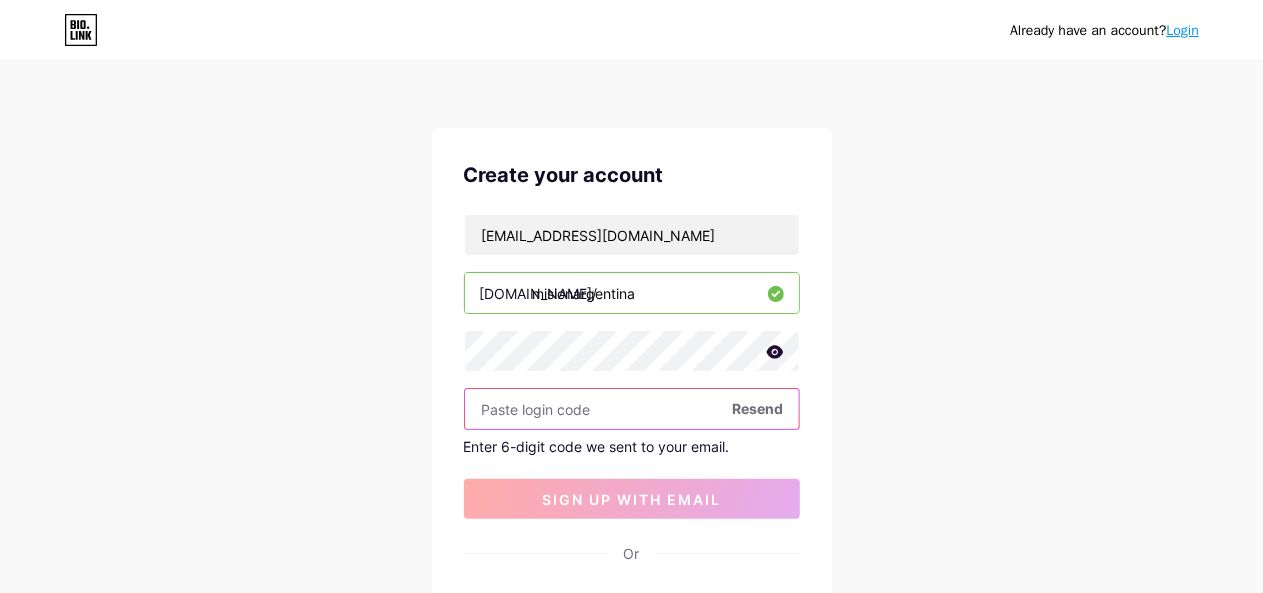 paste on "720518" 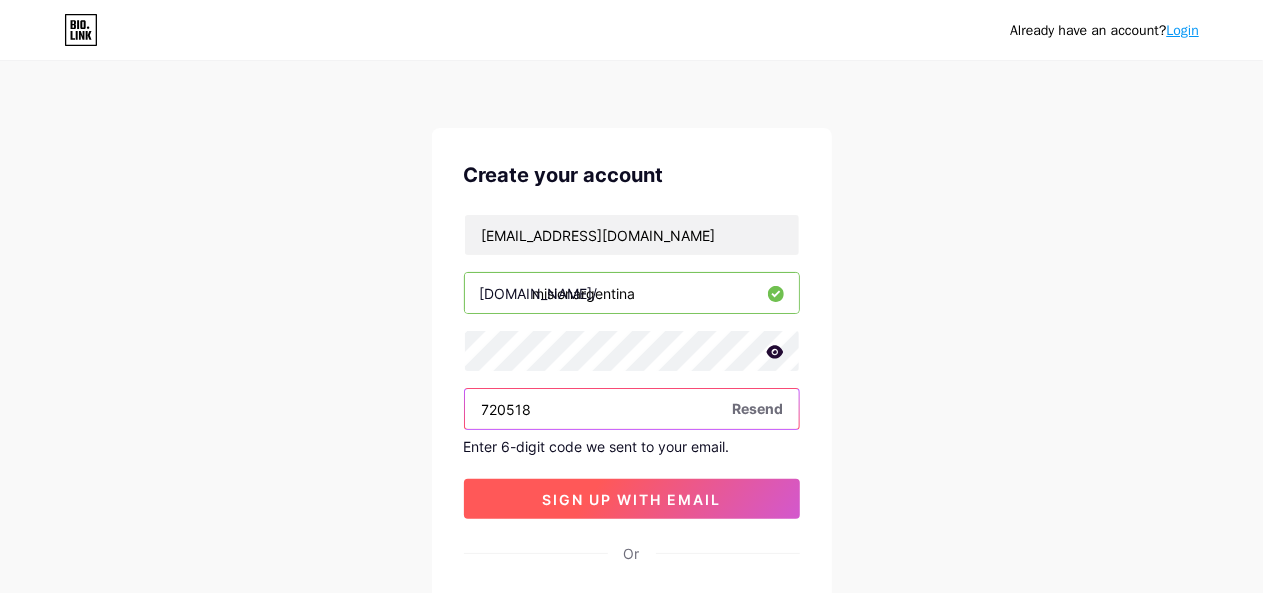 type on "720518" 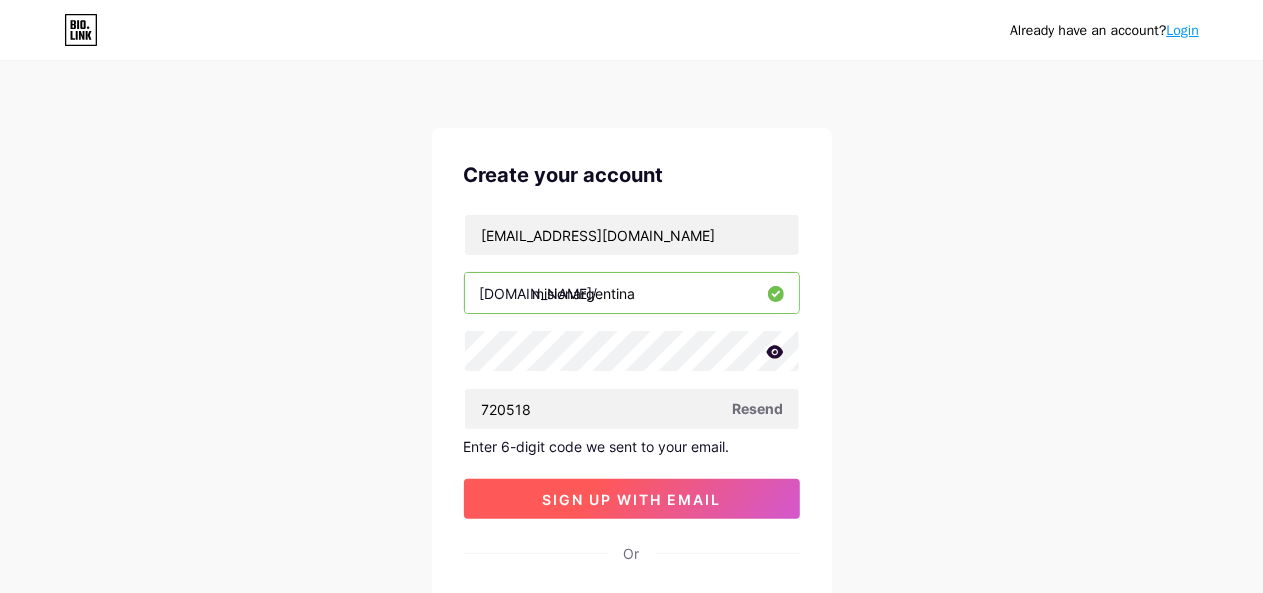 click on "sign up with email" at bounding box center (631, 499) 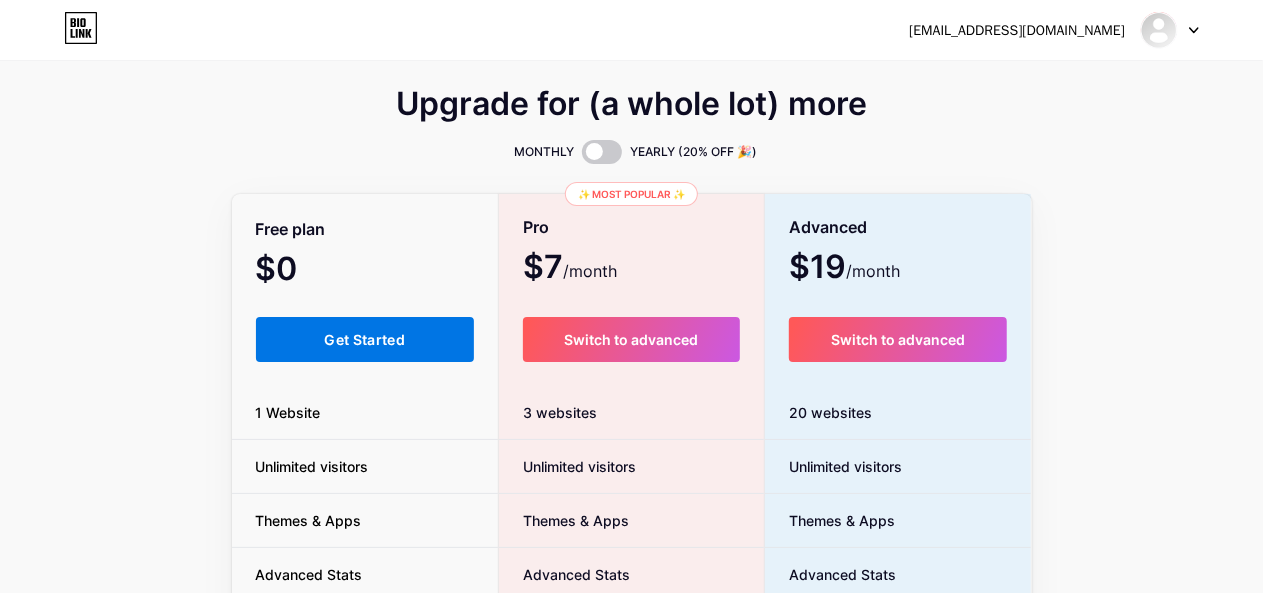 click on "Get Started" at bounding box center (365, 339) 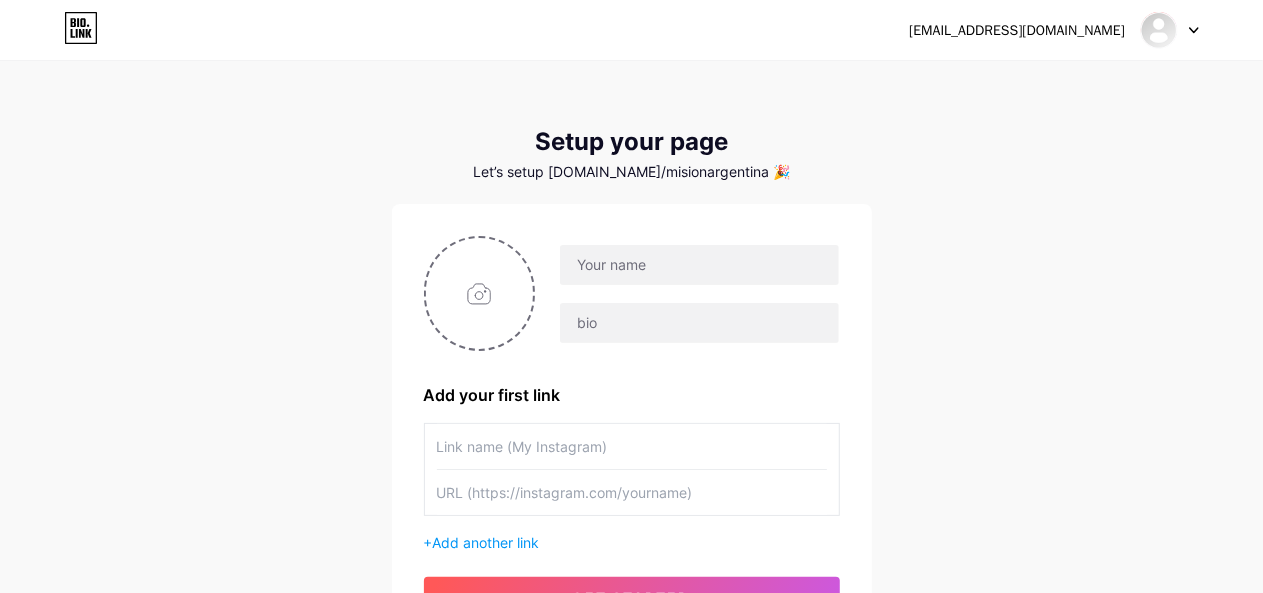 click on "Add your first link
+  Add another link     get started" at bounding box center (632, 426) 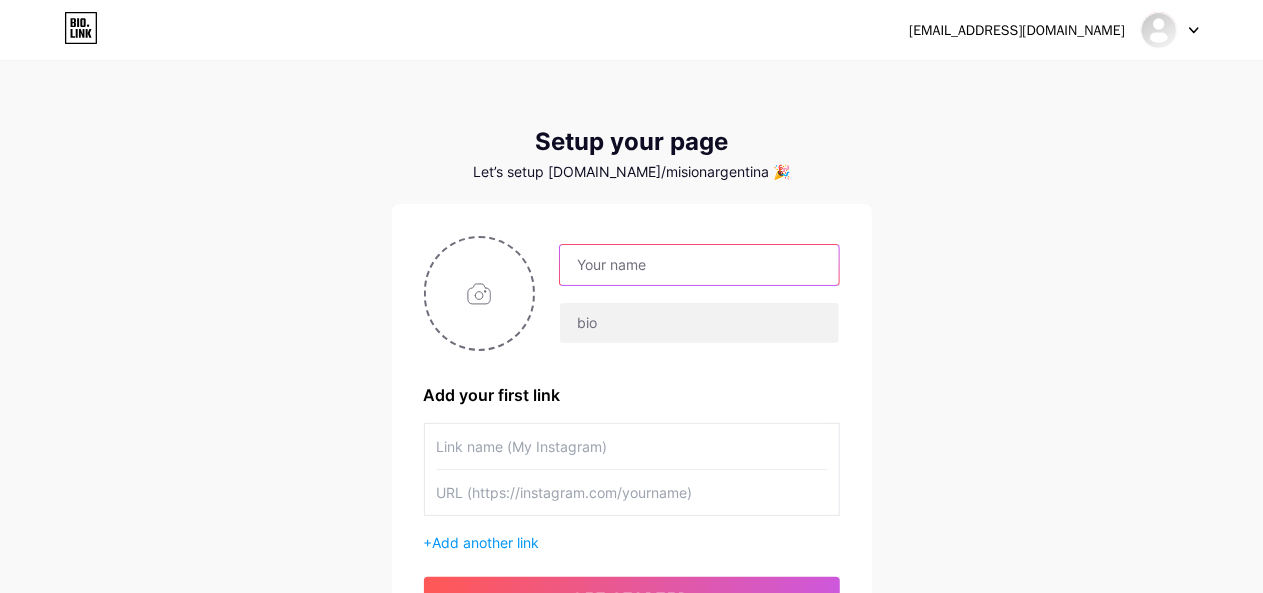 click at bounding box center [699, 265] 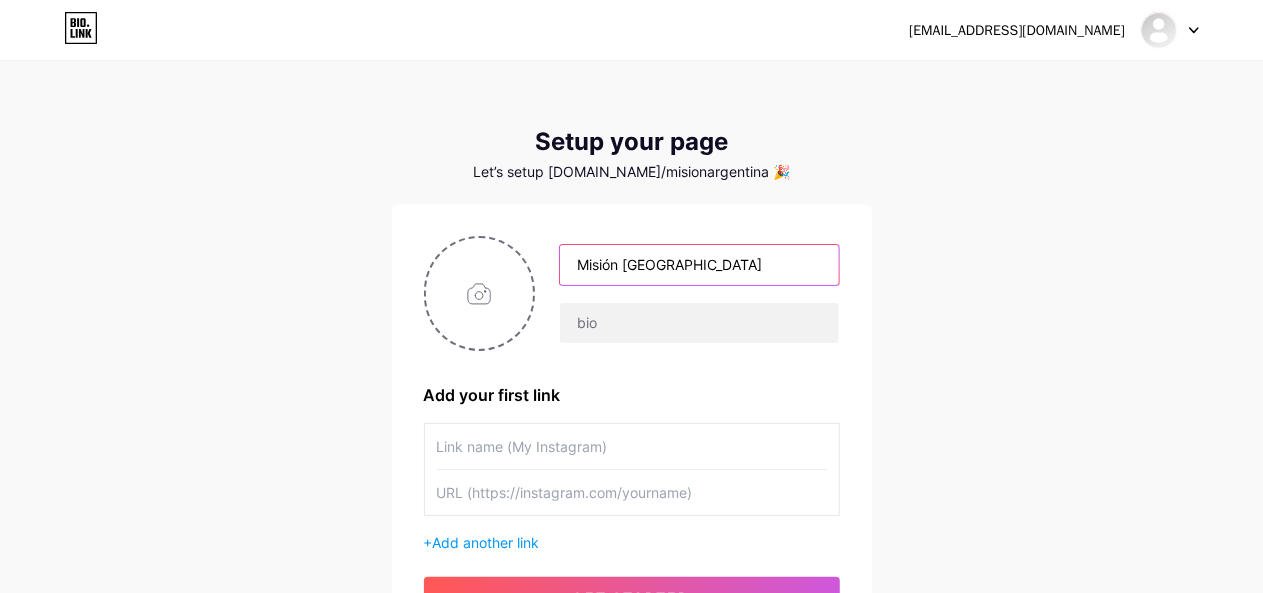 type on "Misión [GEOGRAPHIC_DATA]" 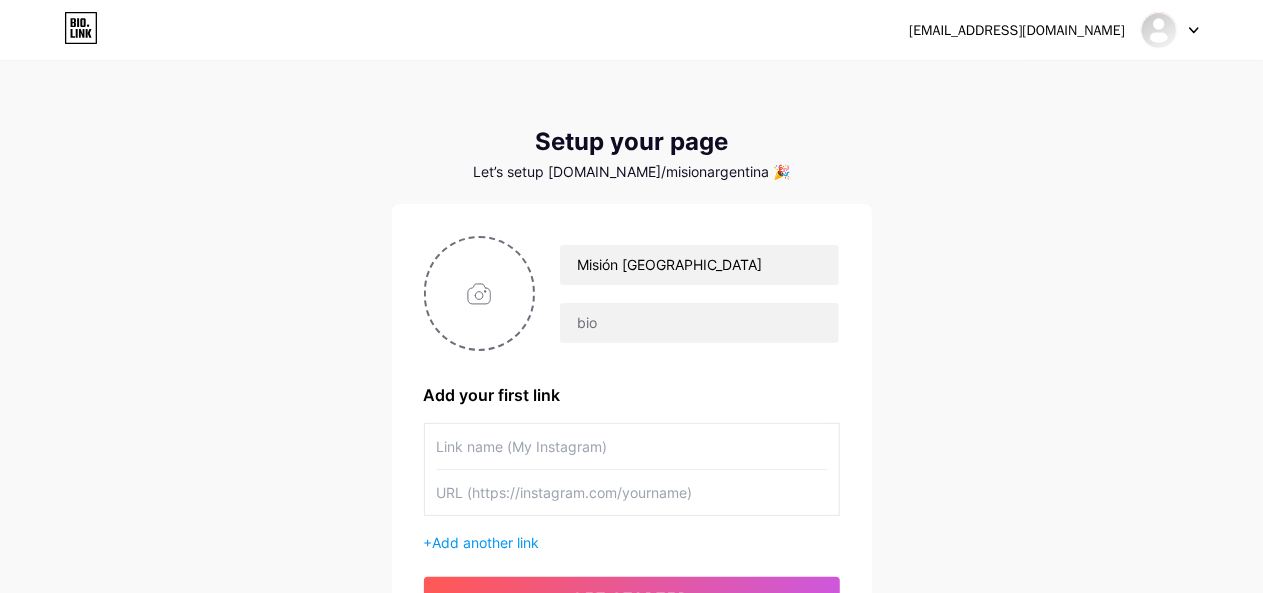 click at bounding box center [632, 446] 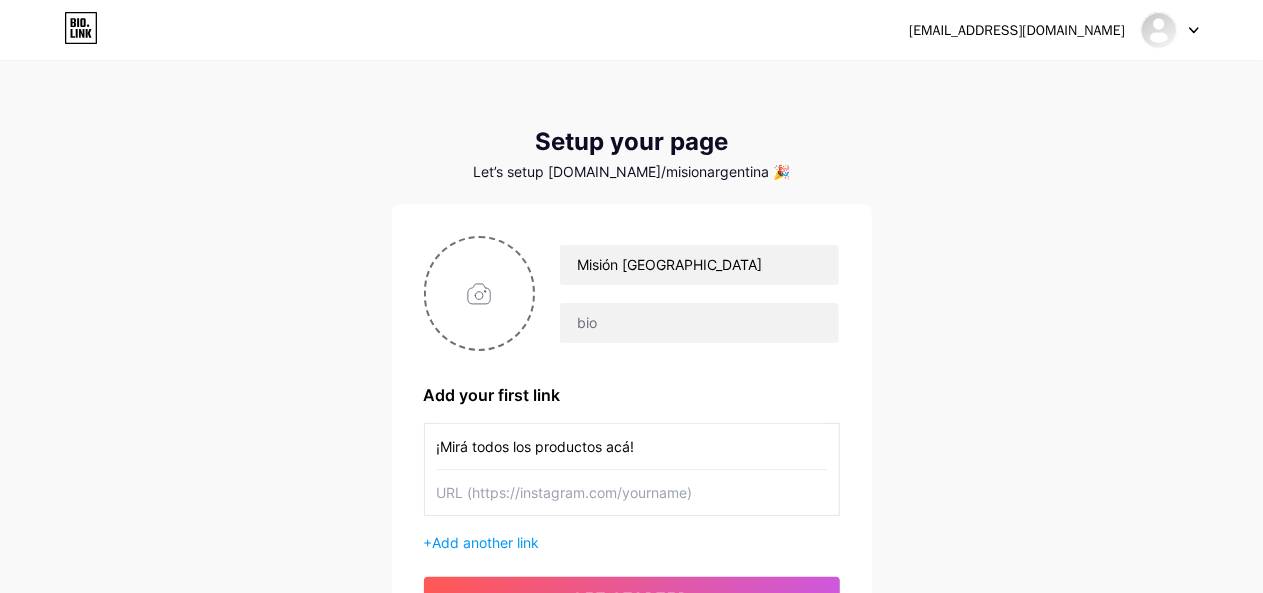 drag, startPoint x: 660, startPoint y: 447, endPoint x: 332, endPoint y: 416, distance: 329.46167 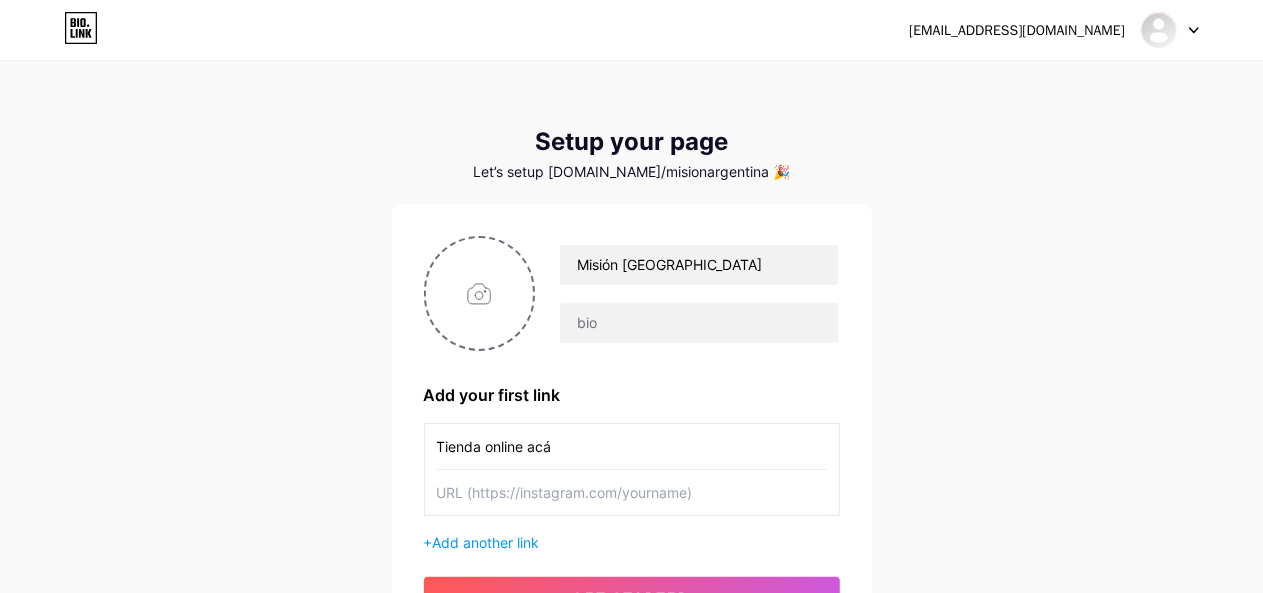 type on "Tienda online acá" 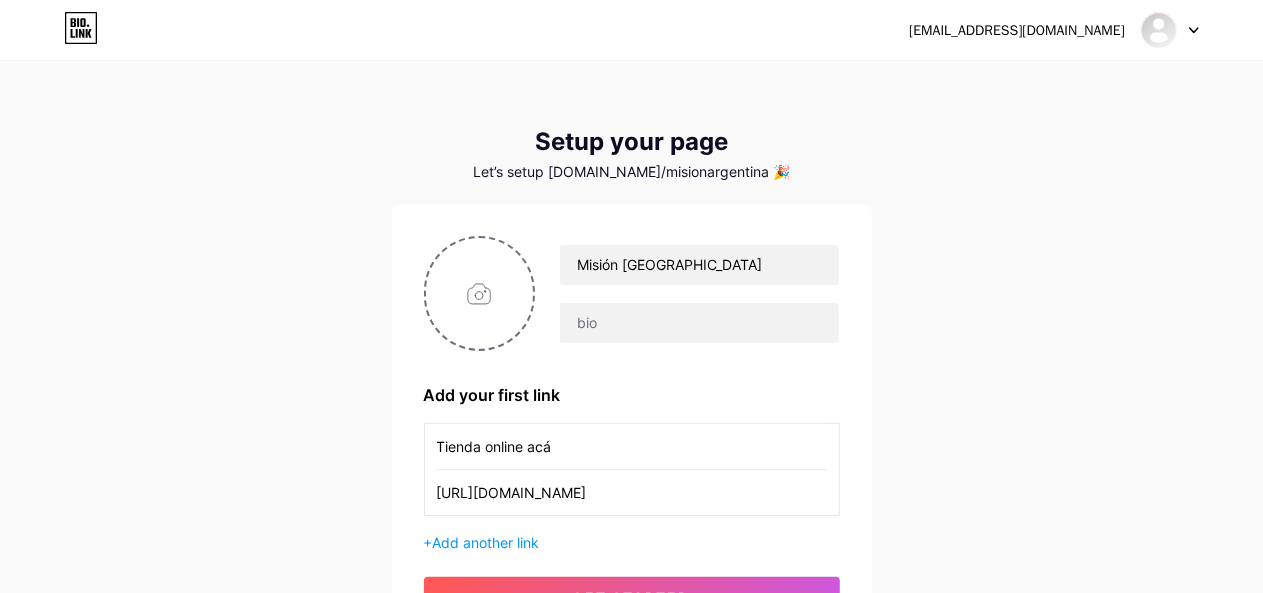 scroll, scrollTop: 0, scrollLeft: 885, axis: horizontal 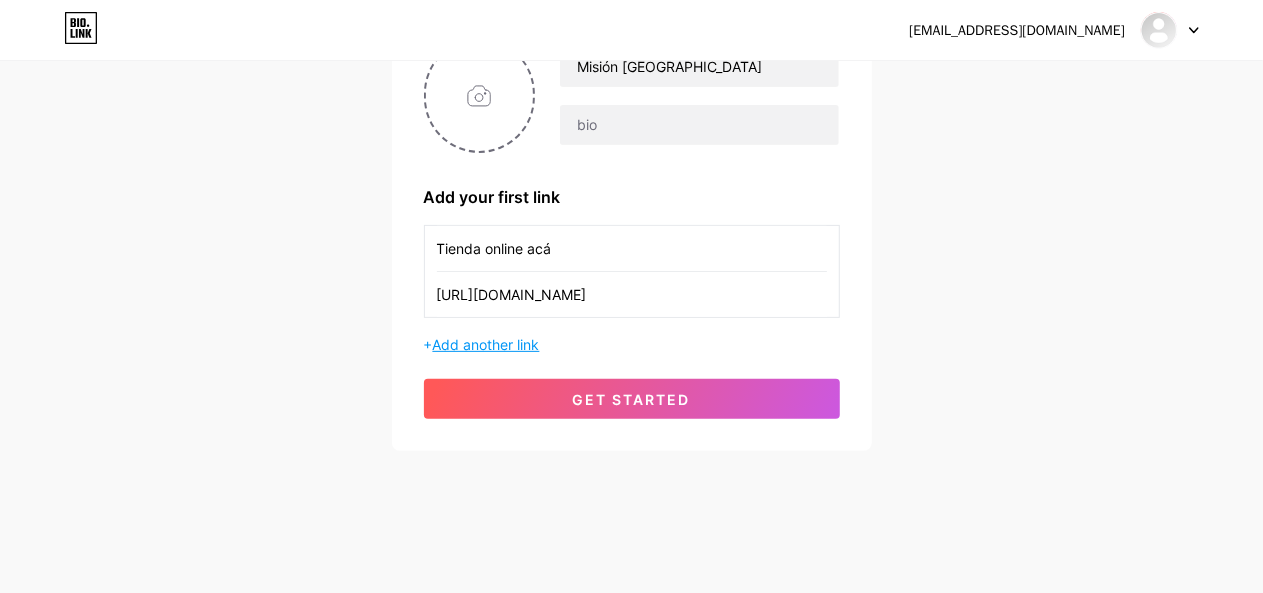 click on "Add another link" at bounding box center [486, 344] 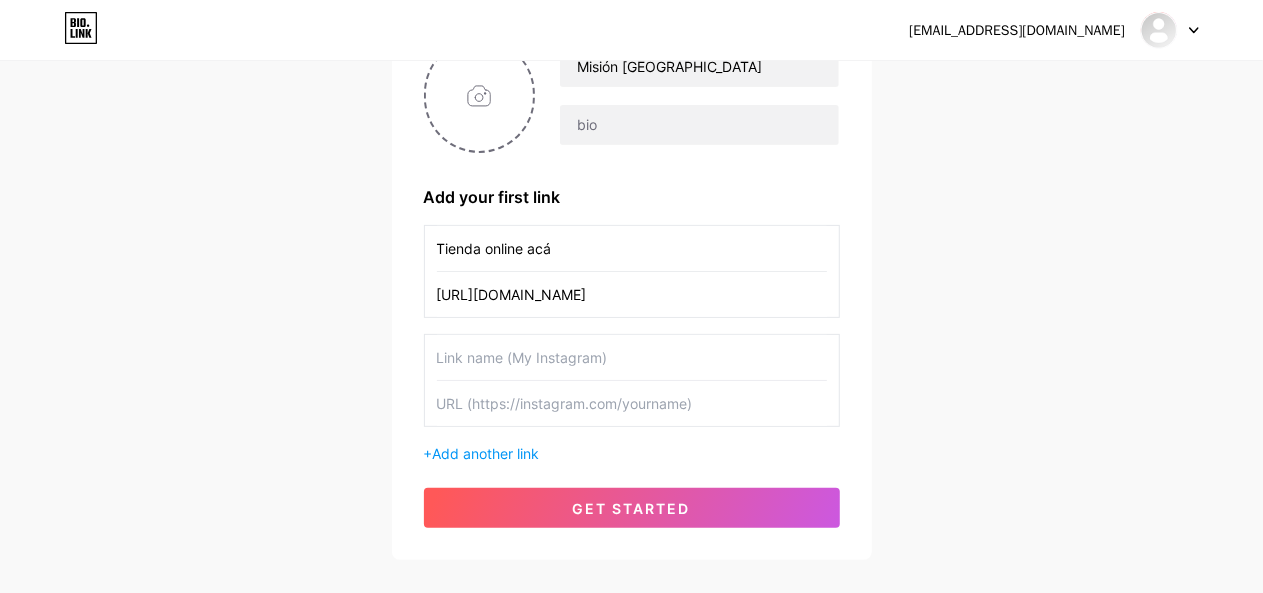 click at bounding box center (632, 357) 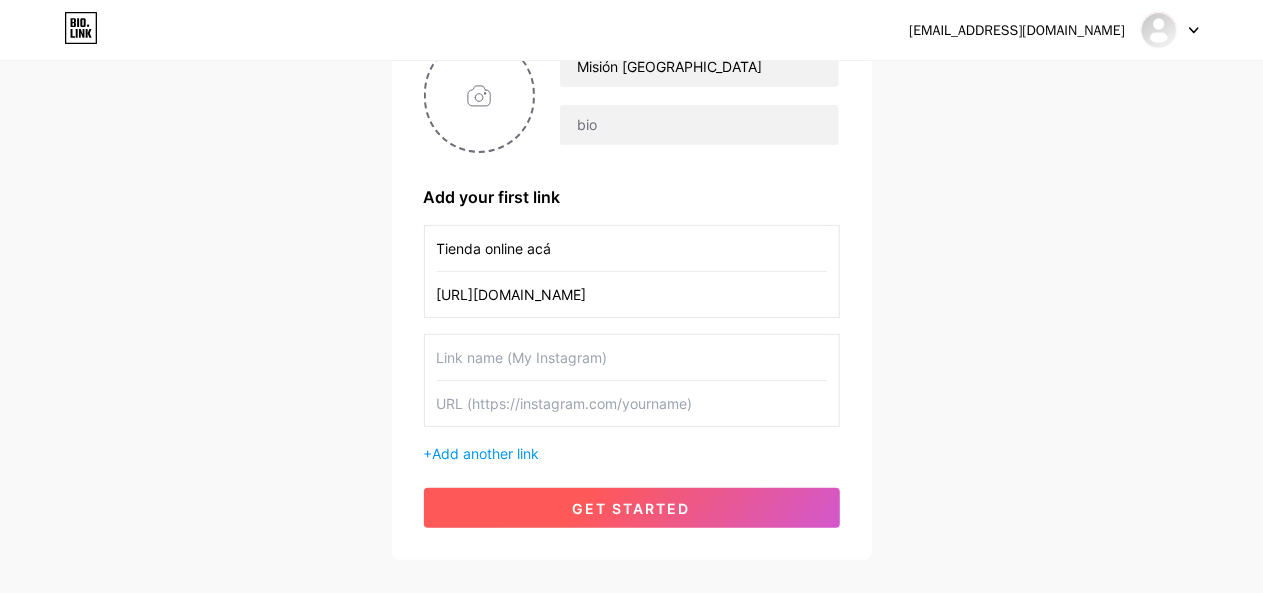 type on "E" 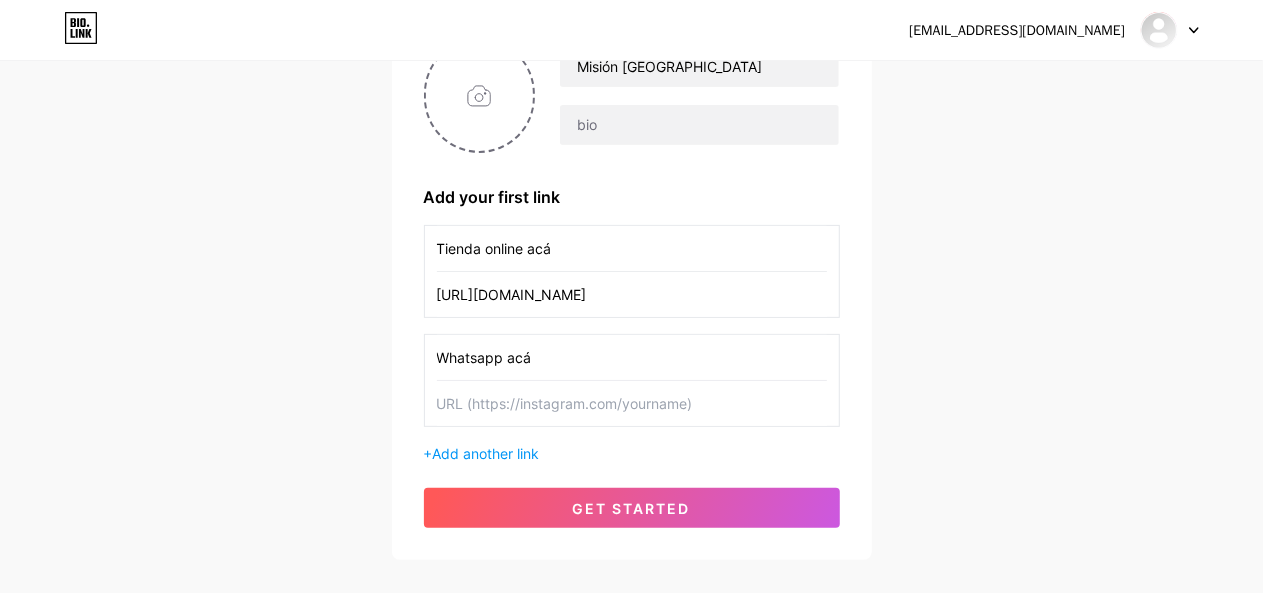 type on "Whatsapp acá" 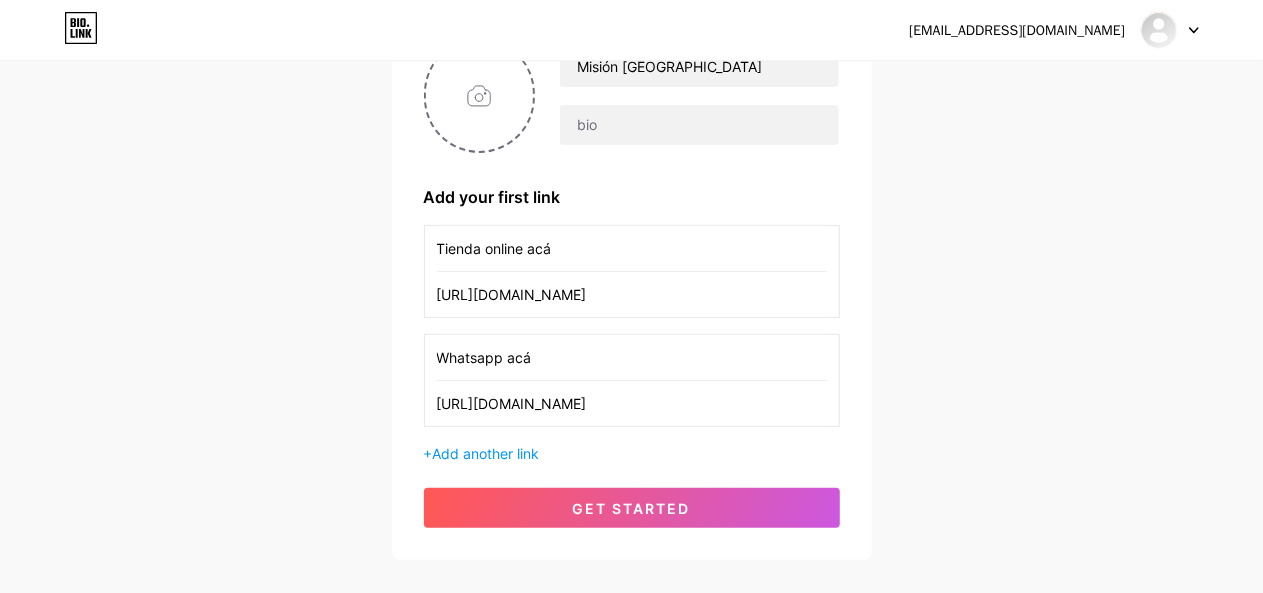 scroll, scrollTop: 0, scrollLeft: 159, axis: horizontal 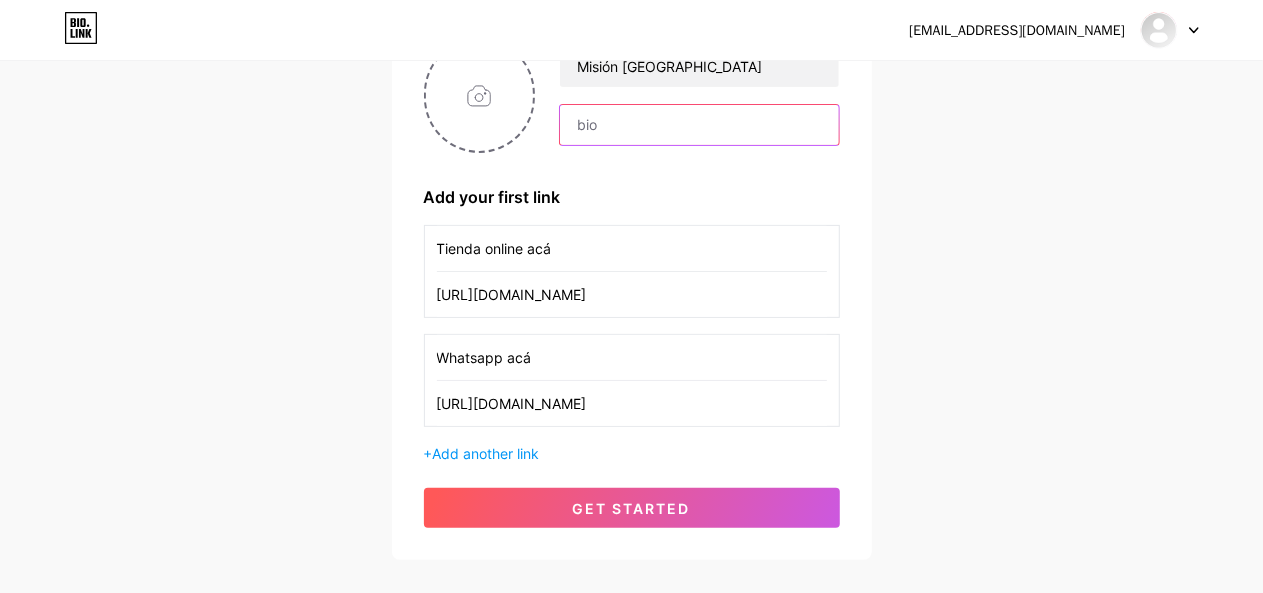 click at bounding box center [699, 125] 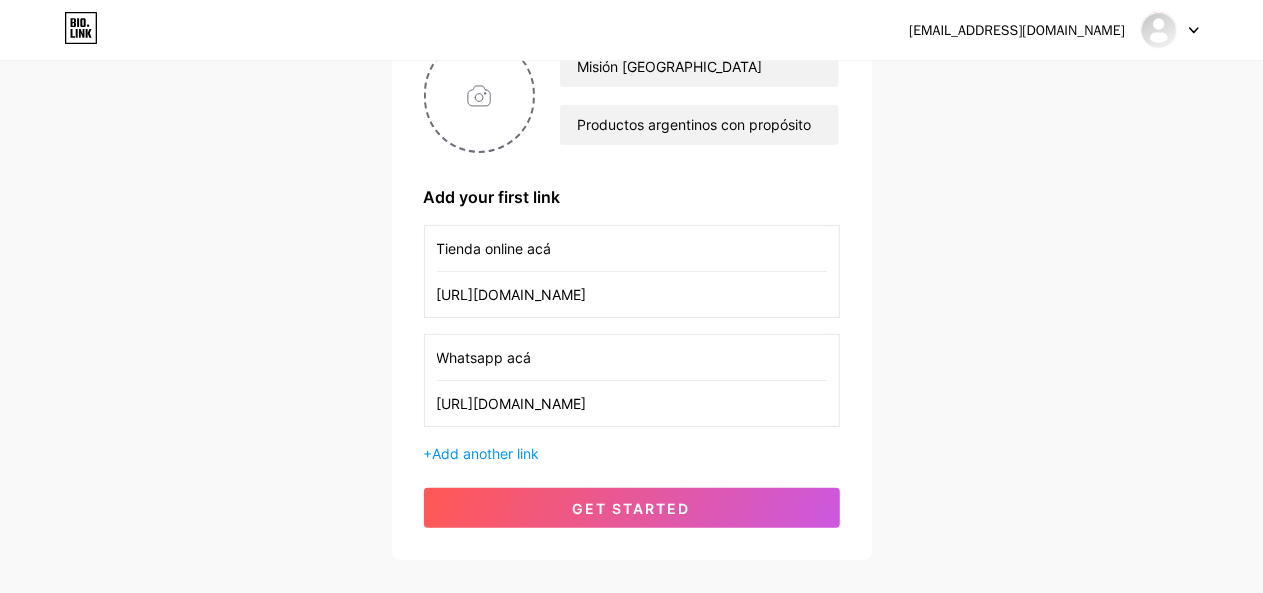 click on "Misión Argentina     Productos argentinos con propósito     Add your first link   Tienda online acá   [URL][DOMAIN_NAME]   Whatsapp acá   [URL][DOMAIN_NAME]
+  Add another link     get started" at bounding box center (632, 283) 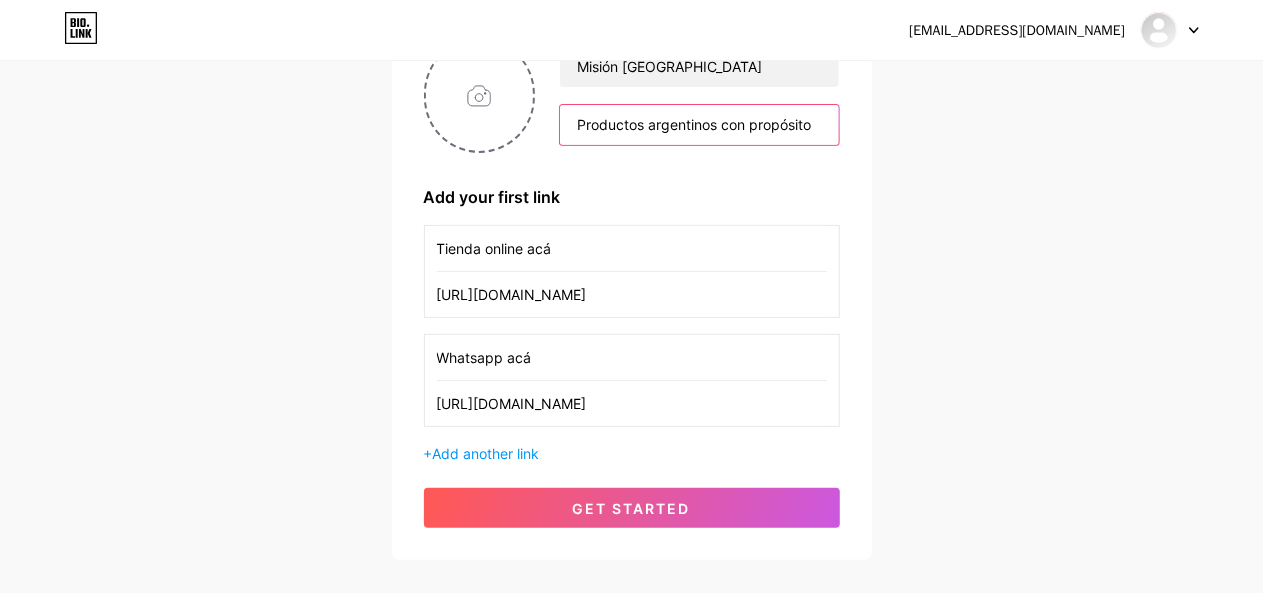 click on "Productos argentinos con propósito" at bounding box center [699, 125] 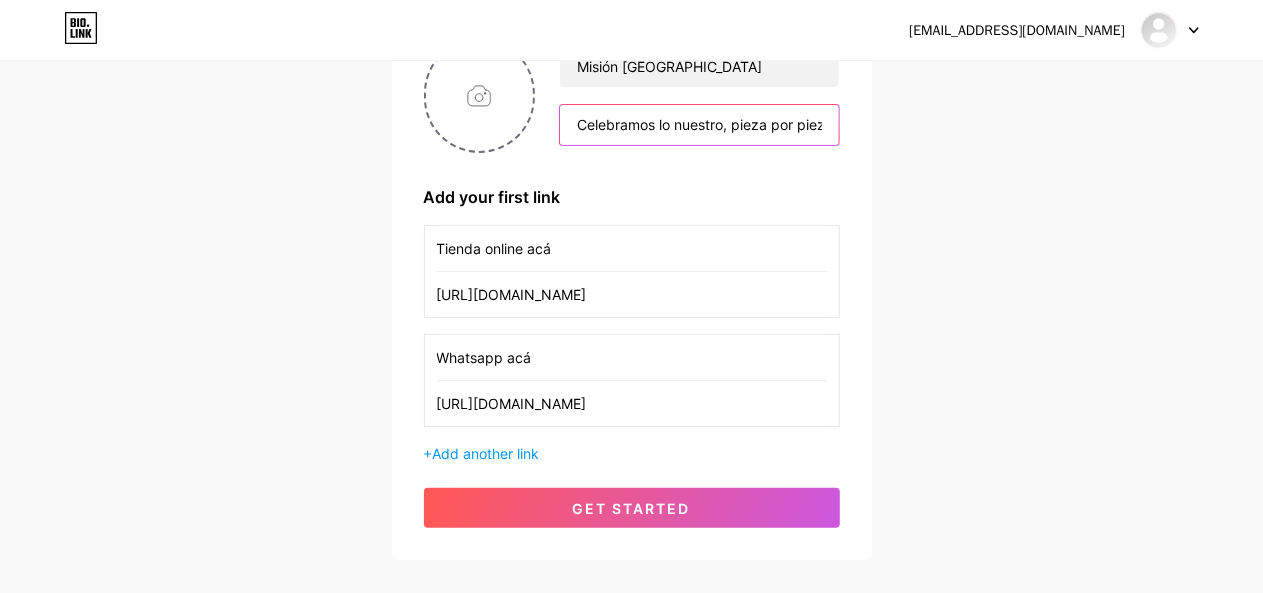 scroll, scrollTop: 0, scrollLeft: 518, axis: horizontal 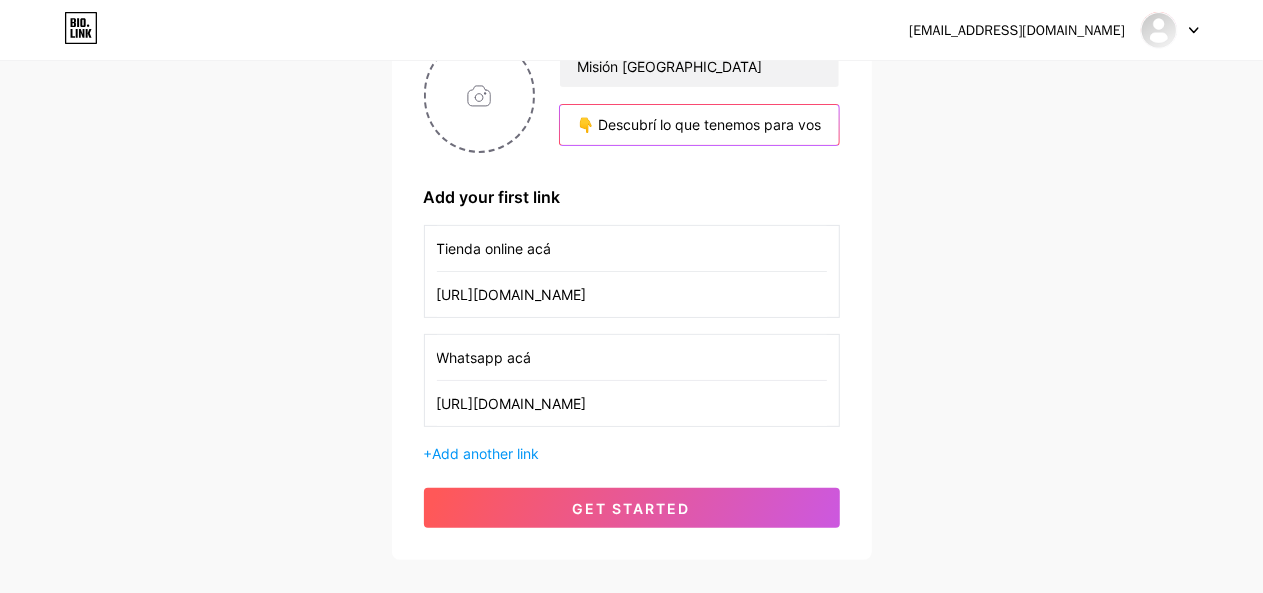 click on "Celebramos lo nuestro, pieza por pieza. 🛒 Hecho en 🇦🇷. Envíos a todo el país. 👇 Descubrí lo que tenemos para vos" at bounding box center (699, 125) 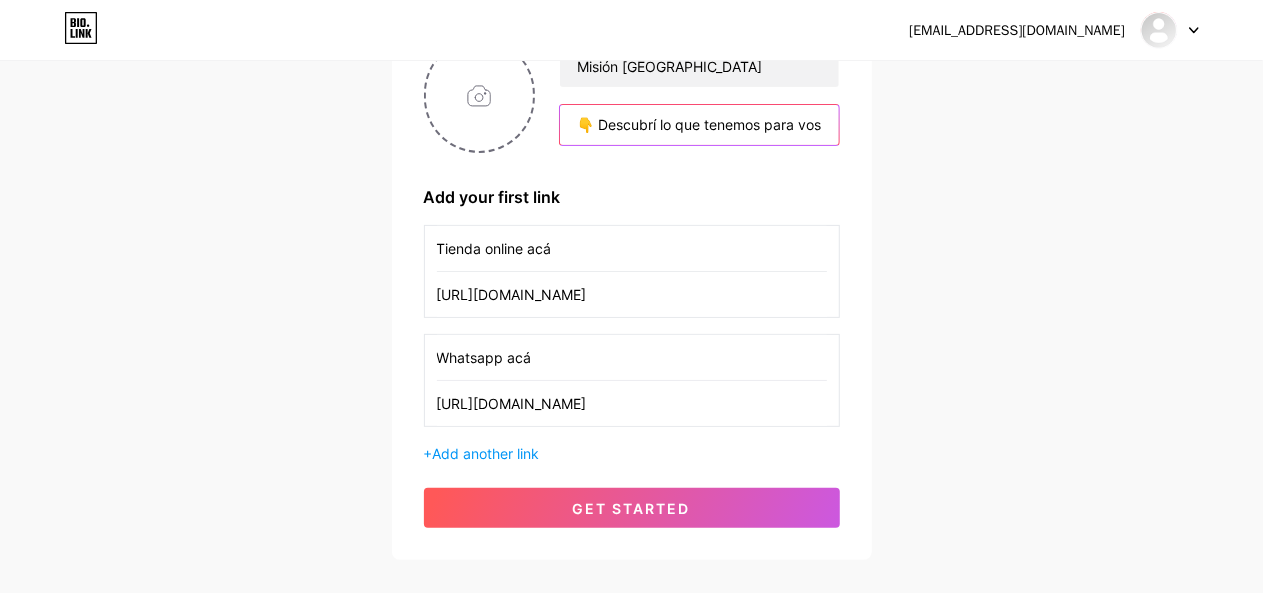 scroll, scrollTop: 0, scrollLeft: 343, axis: horizontal 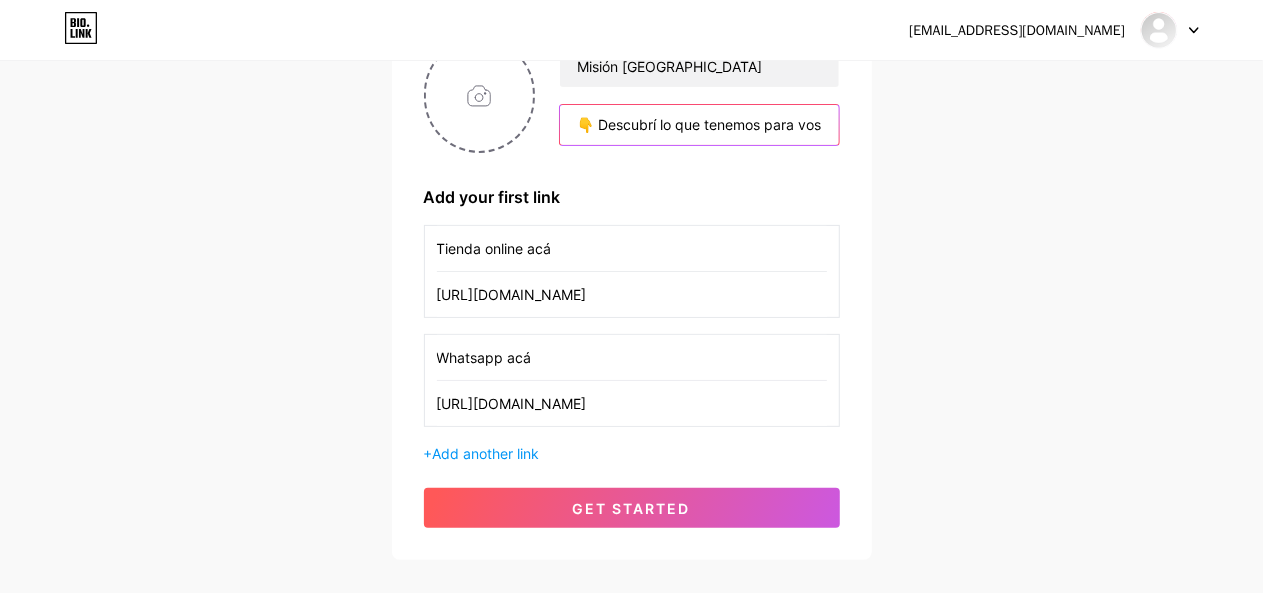 click on "Celebramos lo nuestro, pieza por pieza. 🛒 Hecho e 👇 Descubrí lo que tenemos para vos" at bounding box center [699, 125] 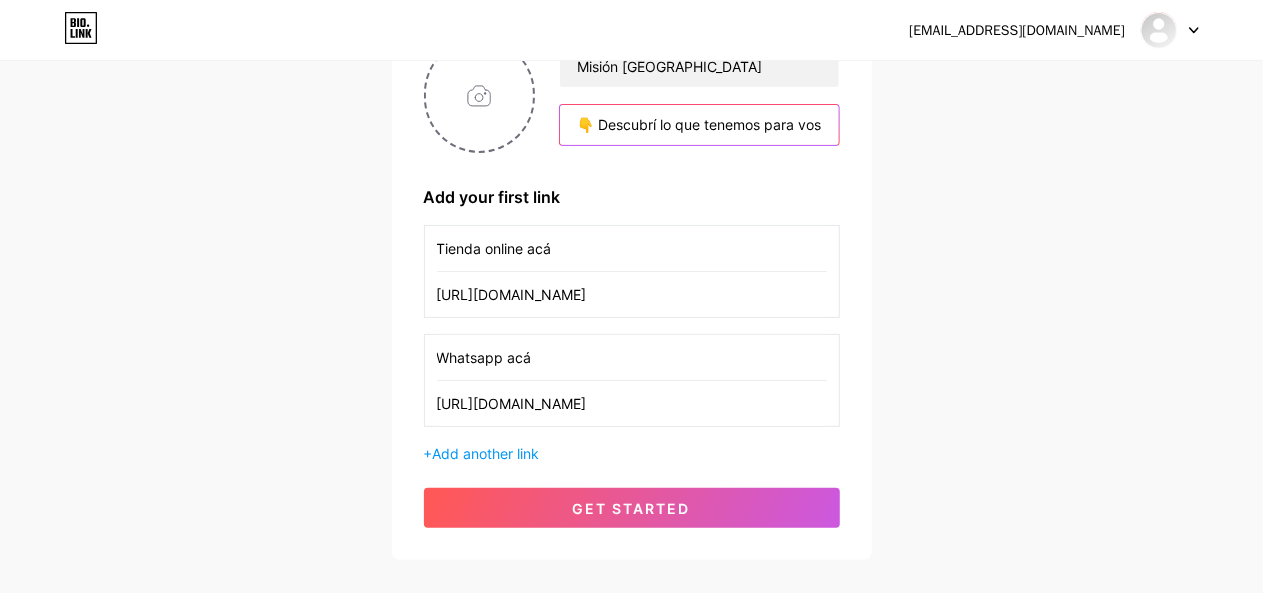 scroll, scrollTop: 0, scrollLeft: 0, axis: both 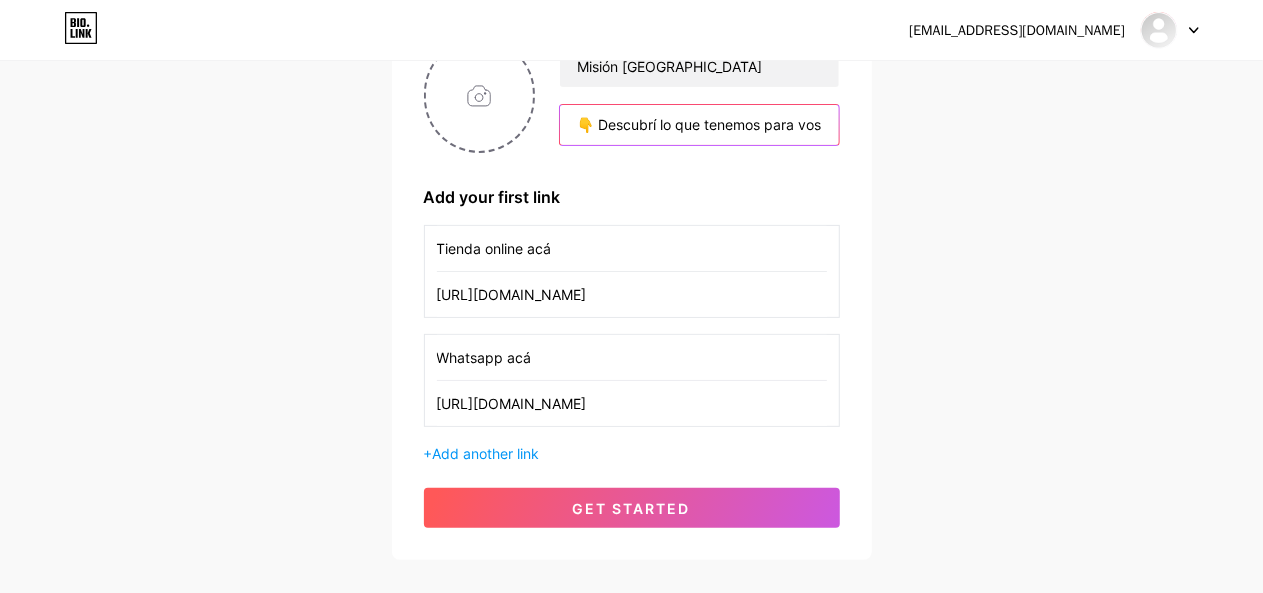type on "👇 Descubrí lo que tenemos para vos" 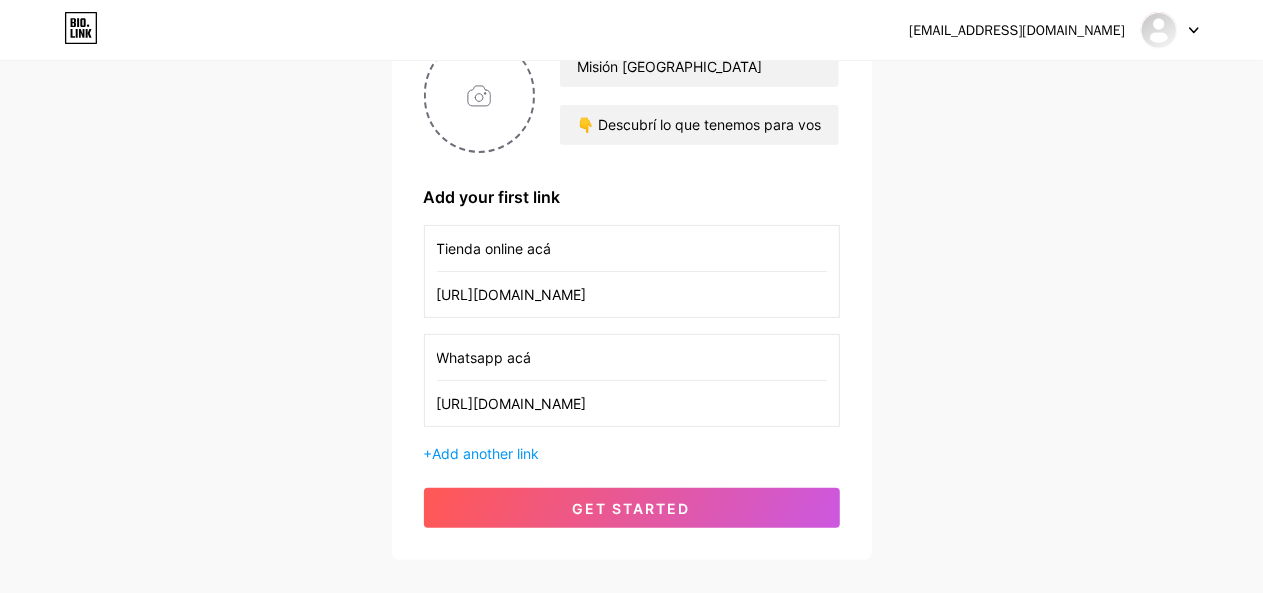 click on "[EMAIL_ADDRESS][DOMAIN_NAME]           Dashboard     Logout   Setup your page   Let’s setup [DOMAIN_NAME]/misionargentina 🎉               Misión [GEOGRAPHIC_DATA]     👇 Descubrí lo que tenemos para vos     Add your first link   Tienda online acá   [URL][DOMAIN_NAME]   Whatsapp acá   [URL][DOMAIN_NAME]
+  Add another link     get started" at bounding box center (631, 213) 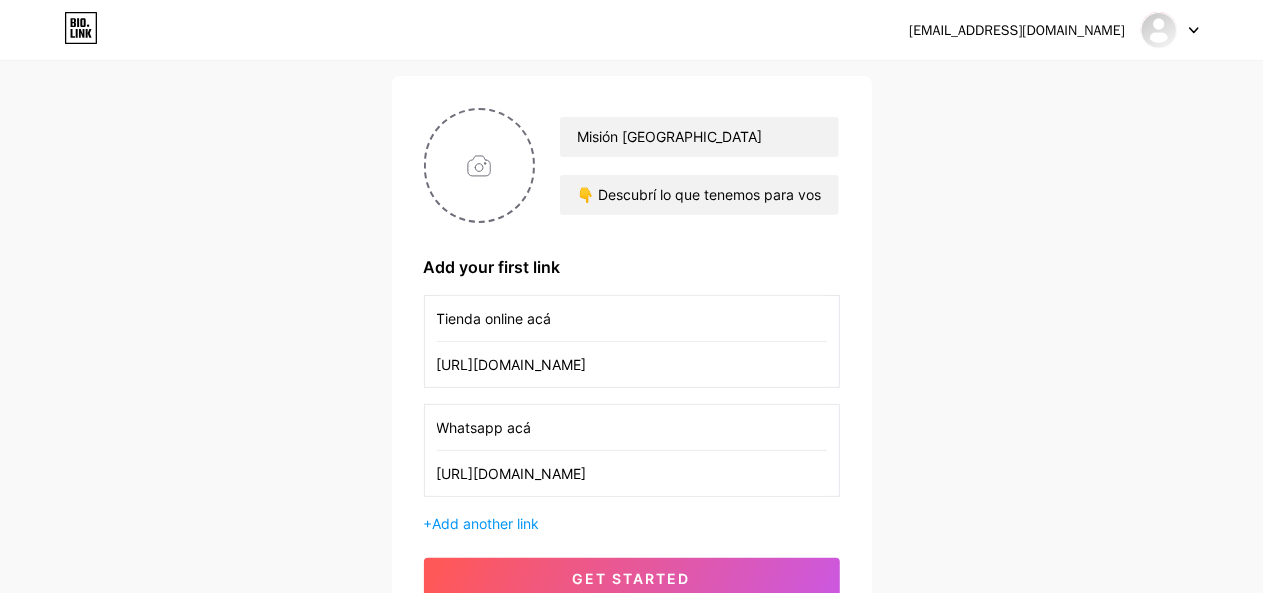 scroll, scrollTop: 125, scrollLeft: 0, axis: vertical 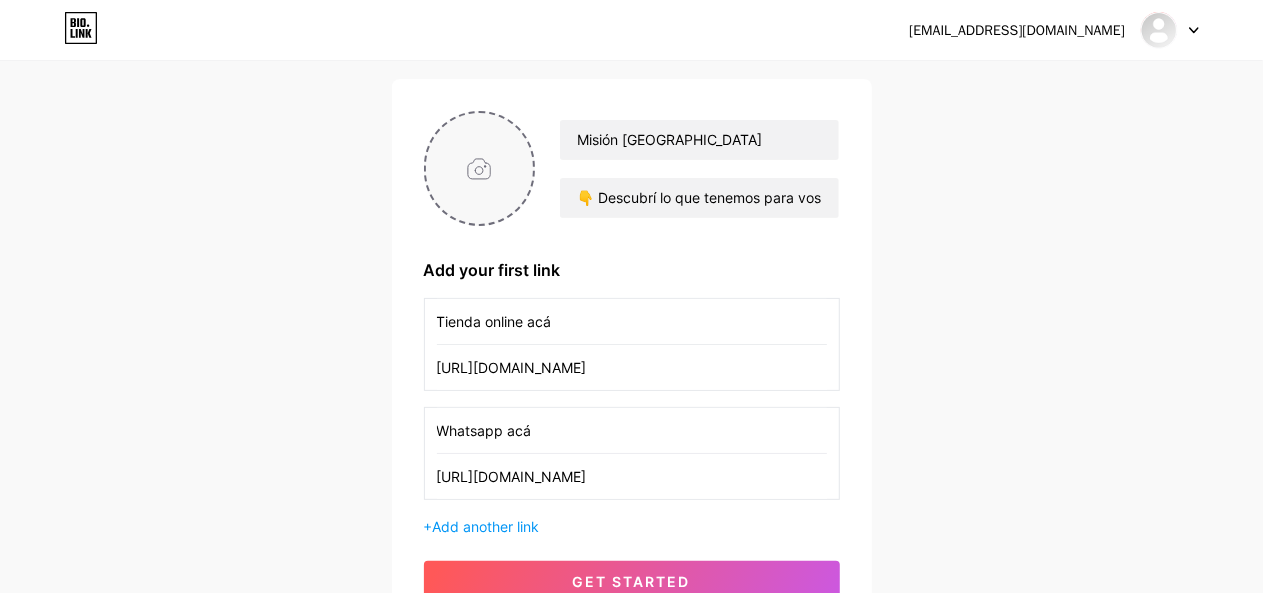 click at bounding box center [480, 168] 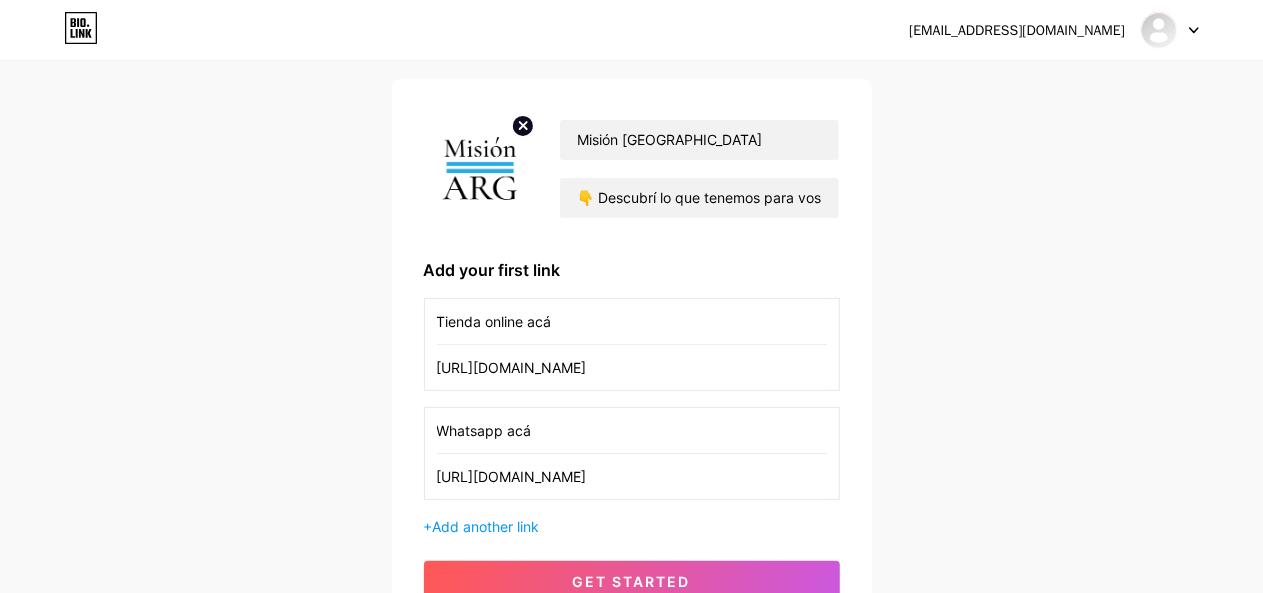 click on "[EMAIL_ADDRESS][DOMAIN_NAME]           Dashboard     Logout   Setup your page   Let’s setup [DOMAIN_NAME]/misionargentina 🎉               Misión [GEOGRAPHIC_DATA]     👇 Descubrí lo que tenemos para vos     Add your first link   Tienda online acá   [URL][DOMAIN_NAME]   Whatsapp acá   [URL][DOMAIN_NAME]
+  Add another link     get started" at bounding box center (631, 286) 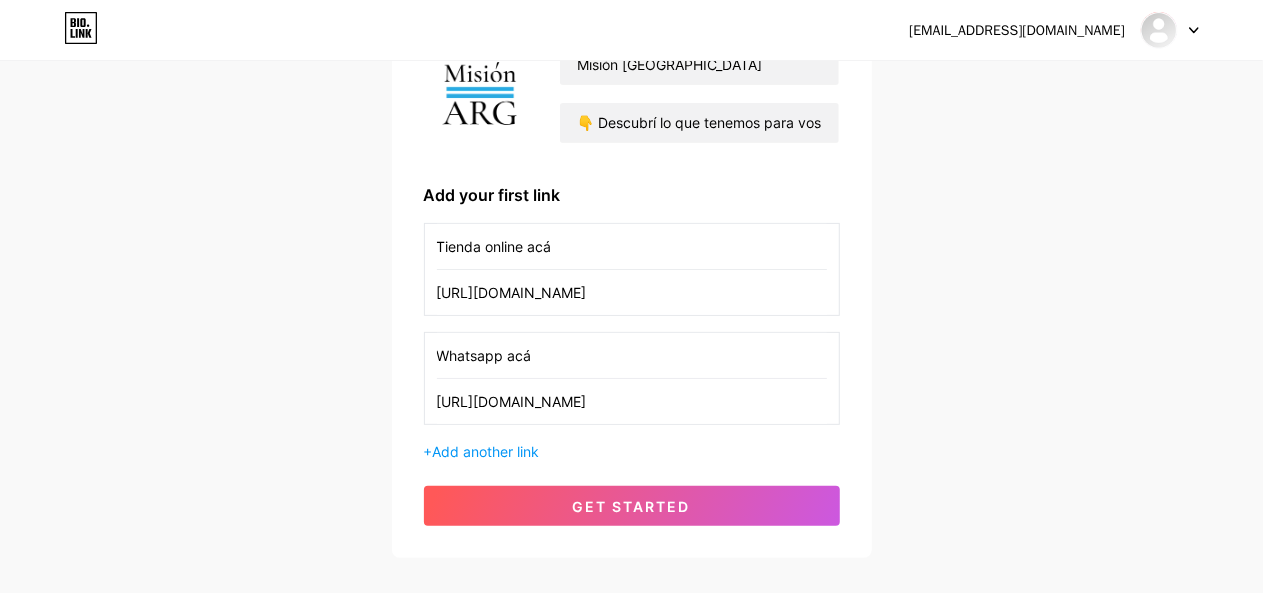 scroll, scrollTop: 306, scrollLeft: 0, axis: vertical 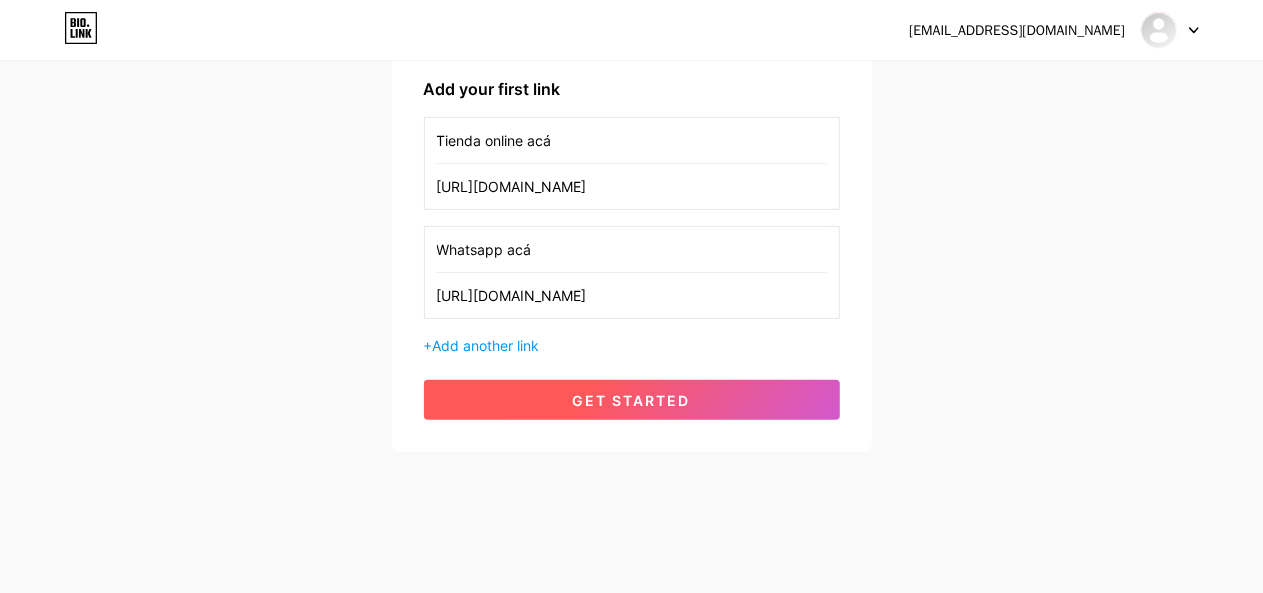 click on "get started" at bounding box center (632, 400) 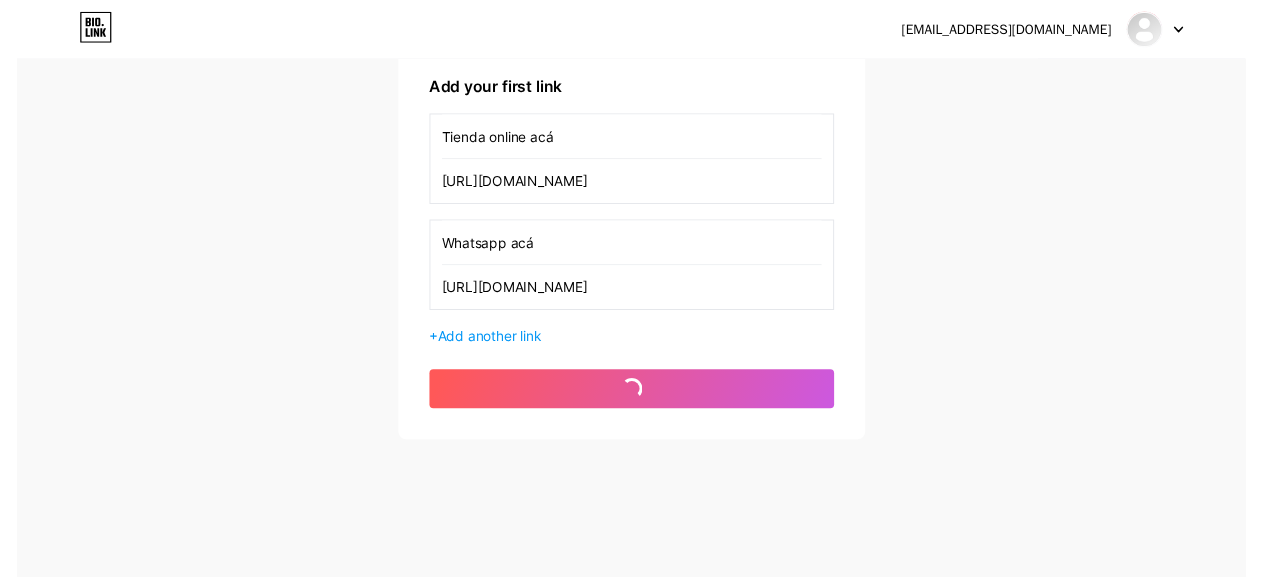 scroll, scrollTop: 0, scrollLeft: 0, axis: both 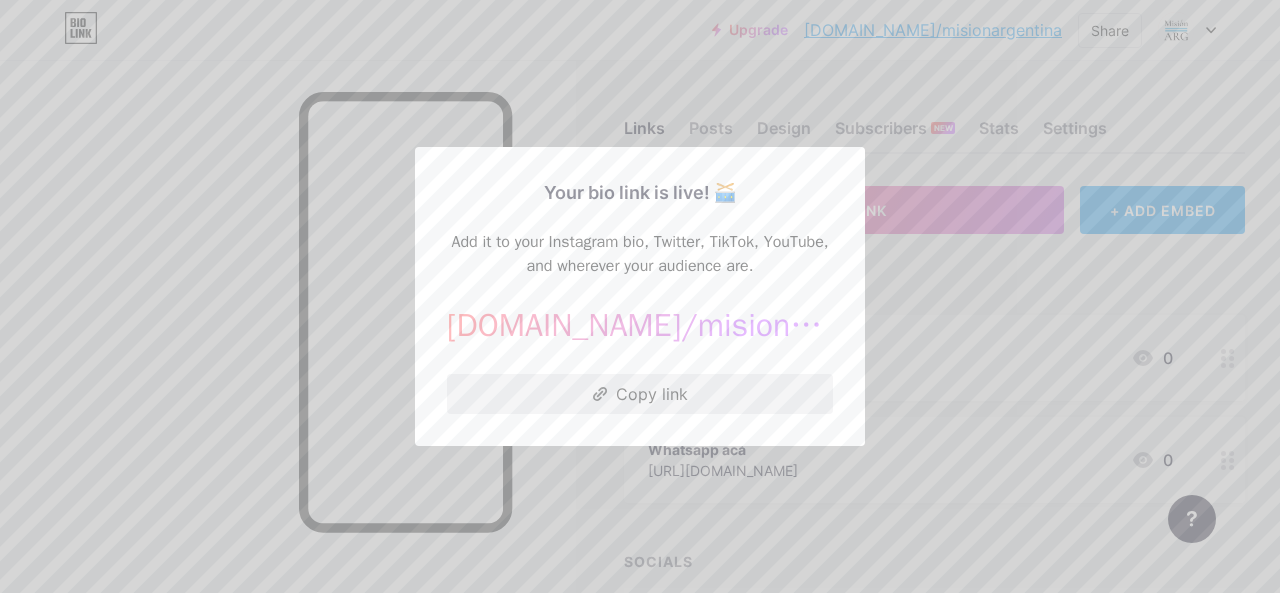 click on "Copy link" at bounding box center [640, 394] 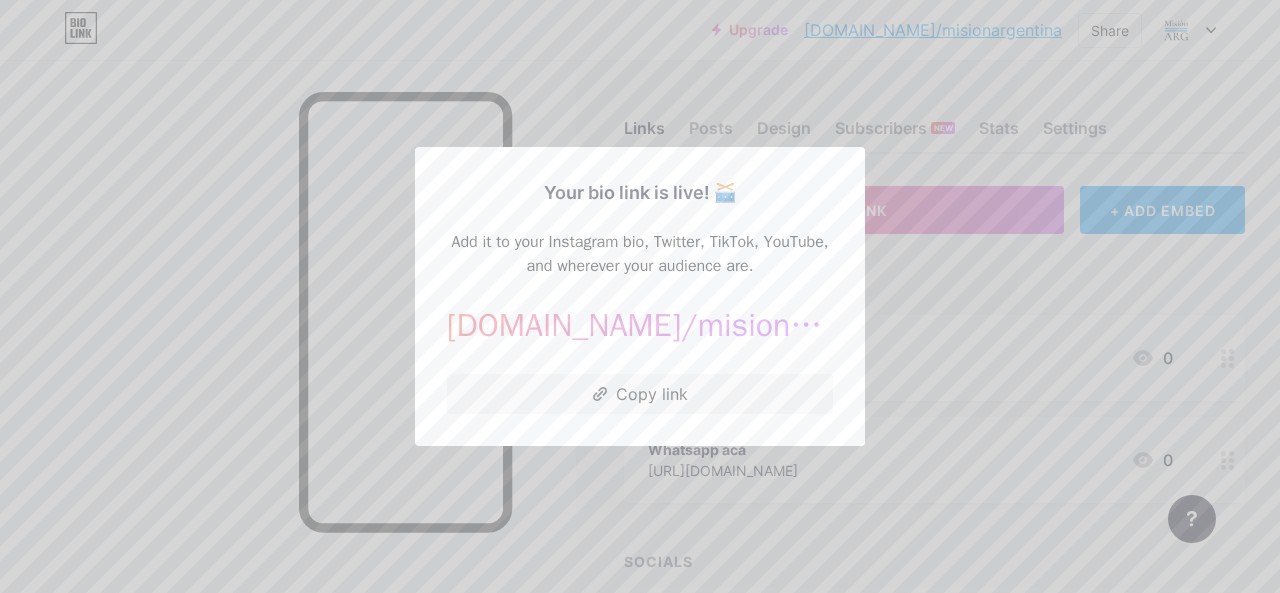 click at bounding box center (640, 296) 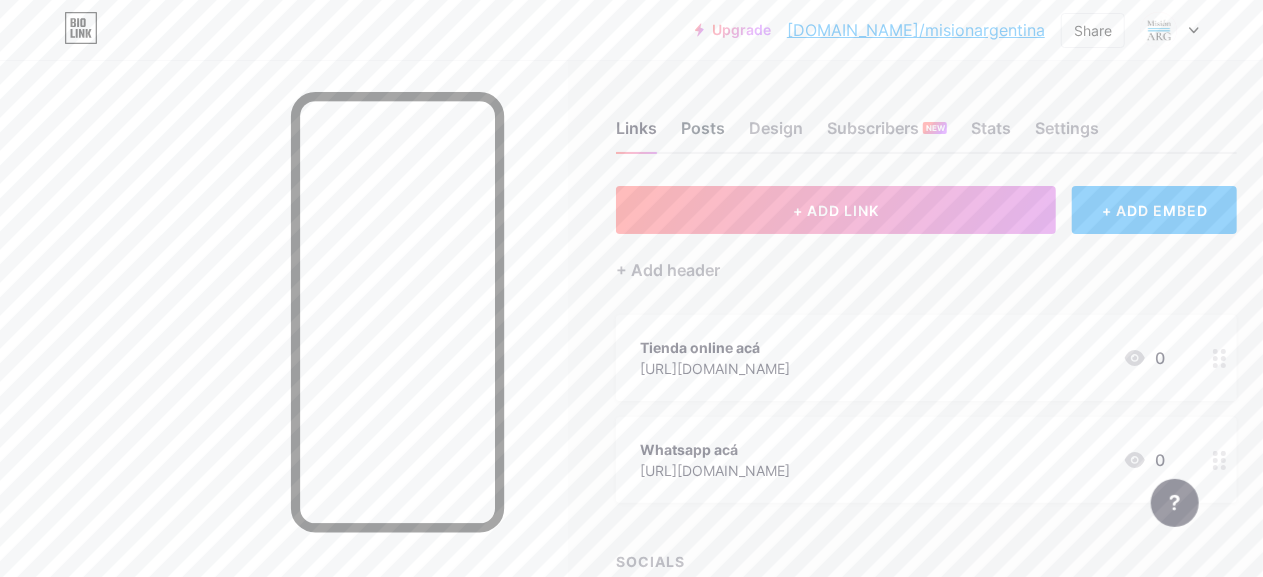 click on "Posts" at bounding box center (703, 134) 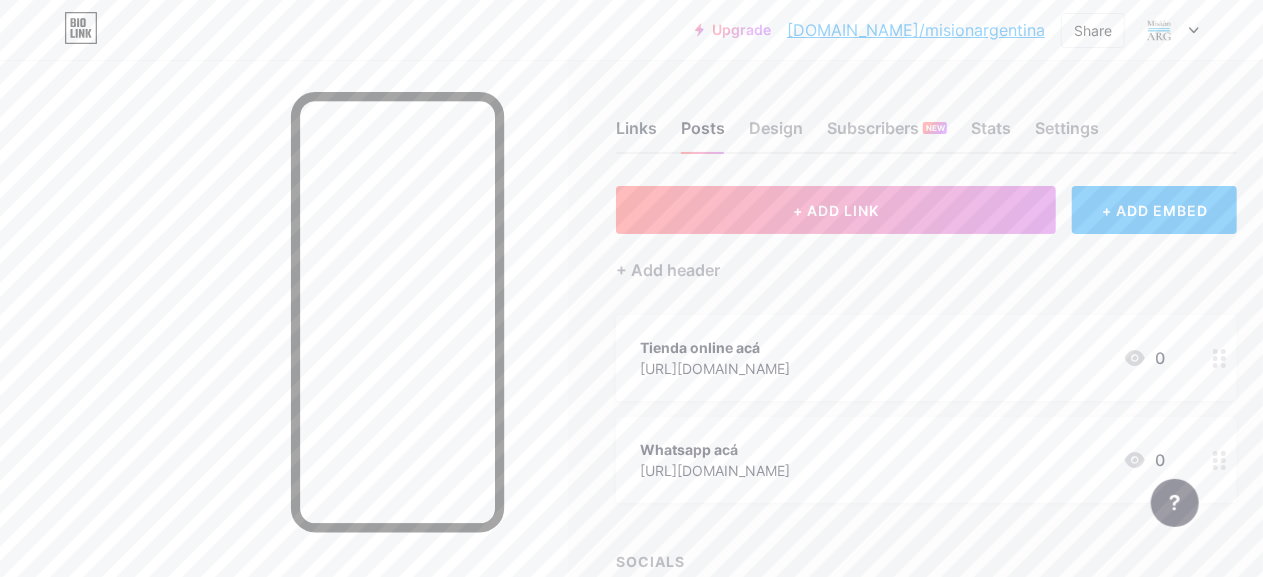 click on "Links" at bounding box center [636, 134] 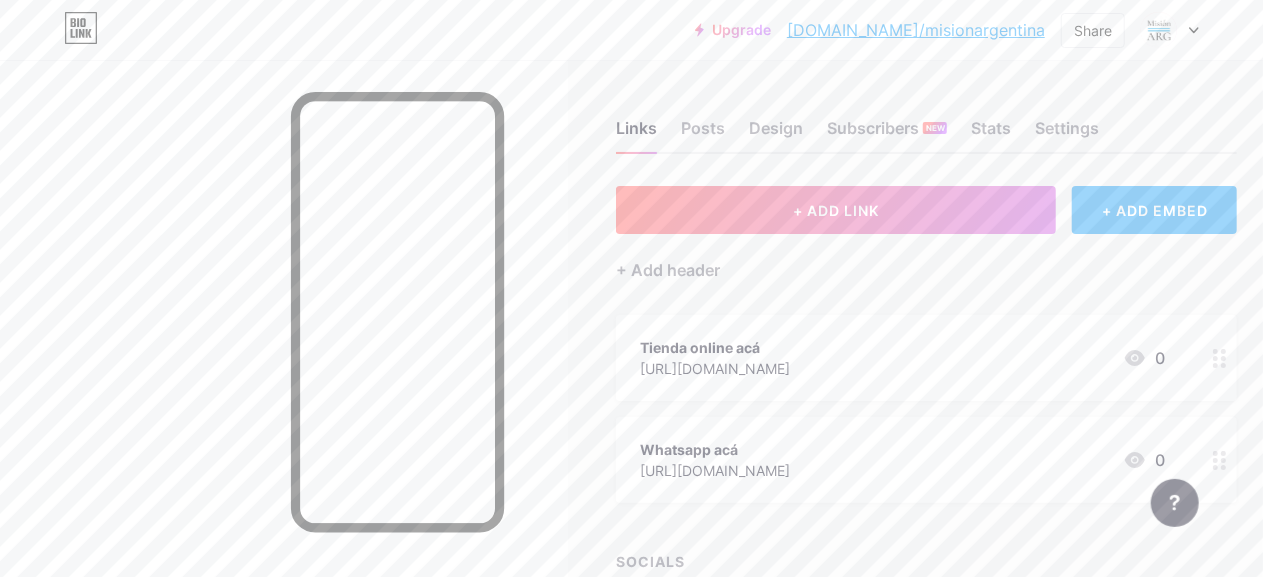click on "+ ADD EMBED" at bounding box center [1154, 210] 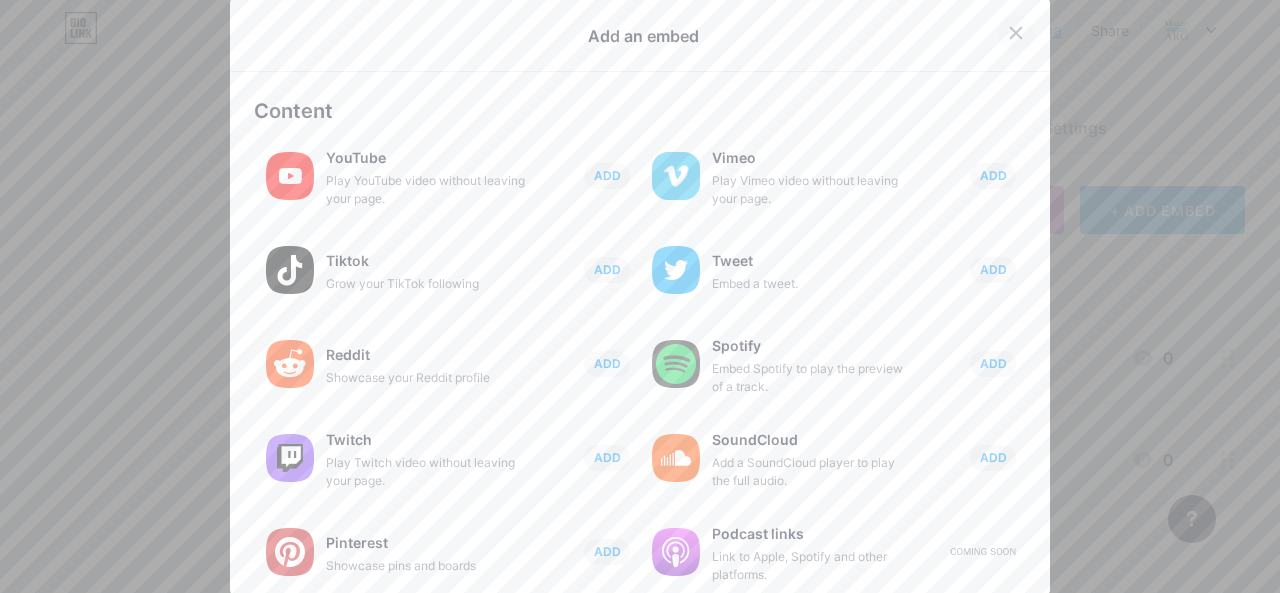 click 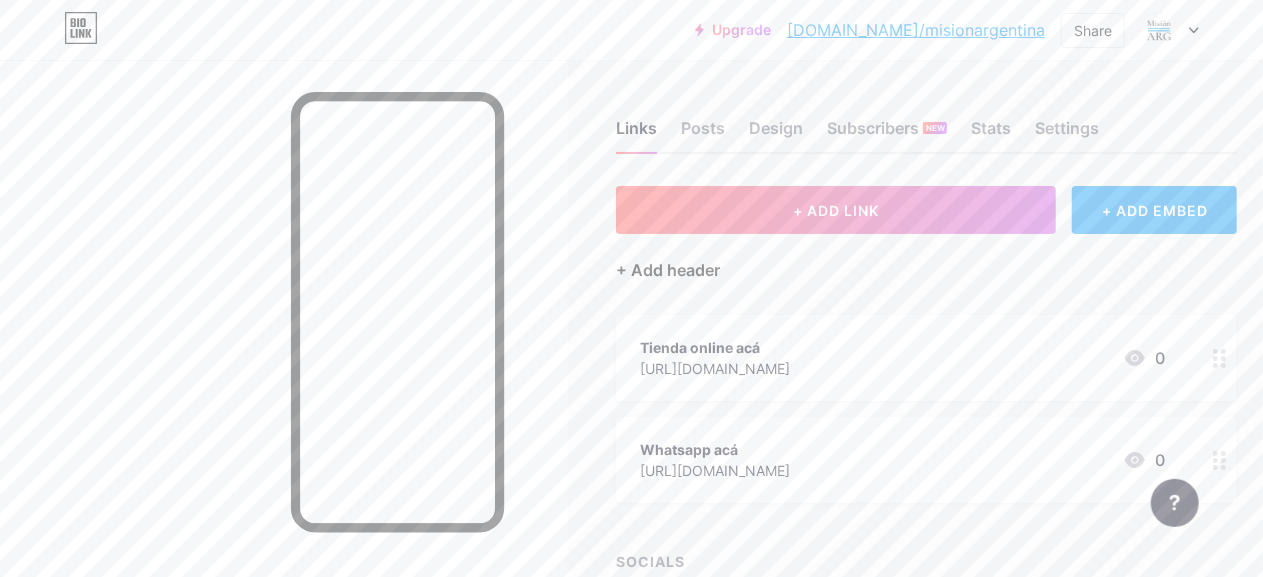 click on "+ Add header" at bounding box center (668, 270) 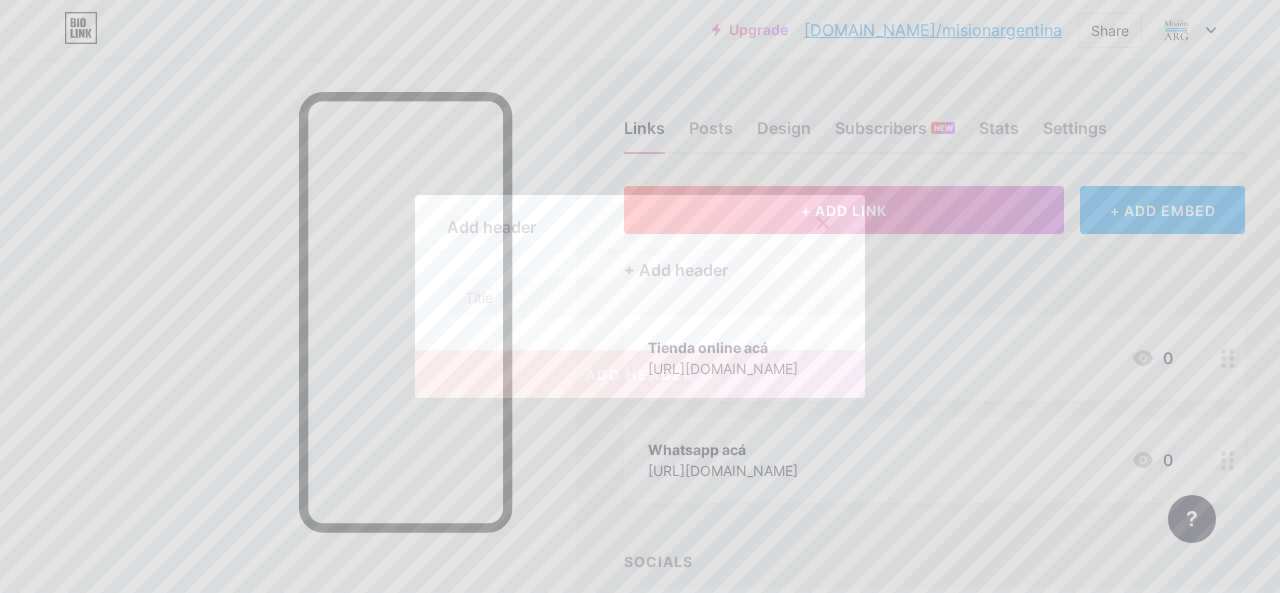 click 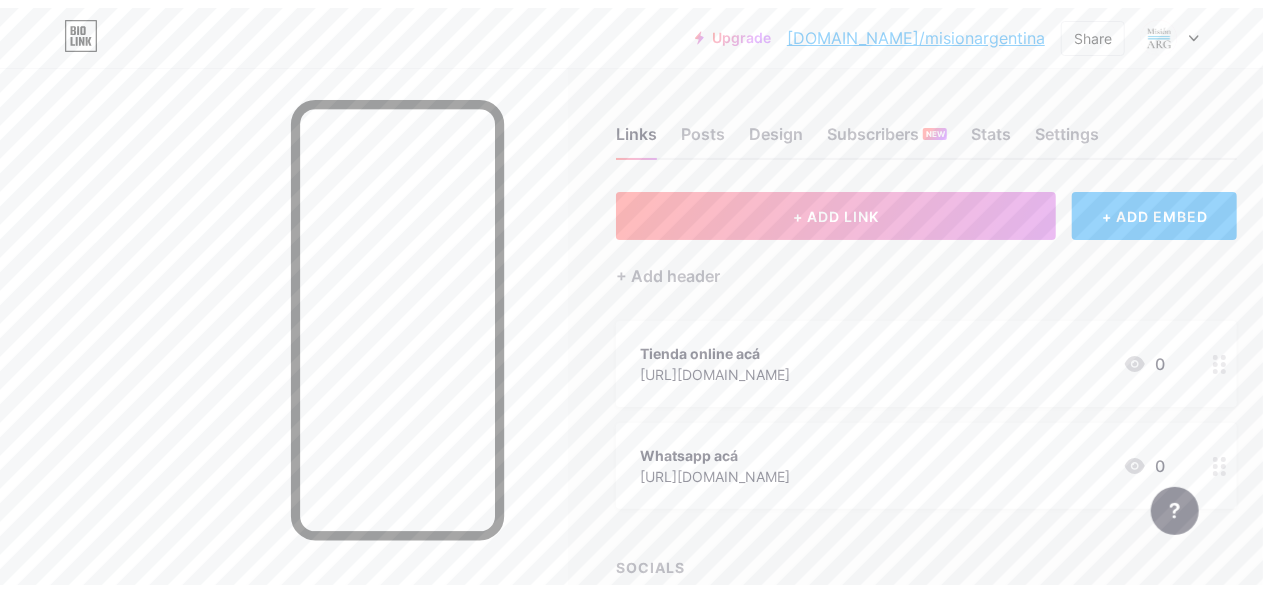 scroll, scrollTop: 0, scrollLeft: 0, axis: both 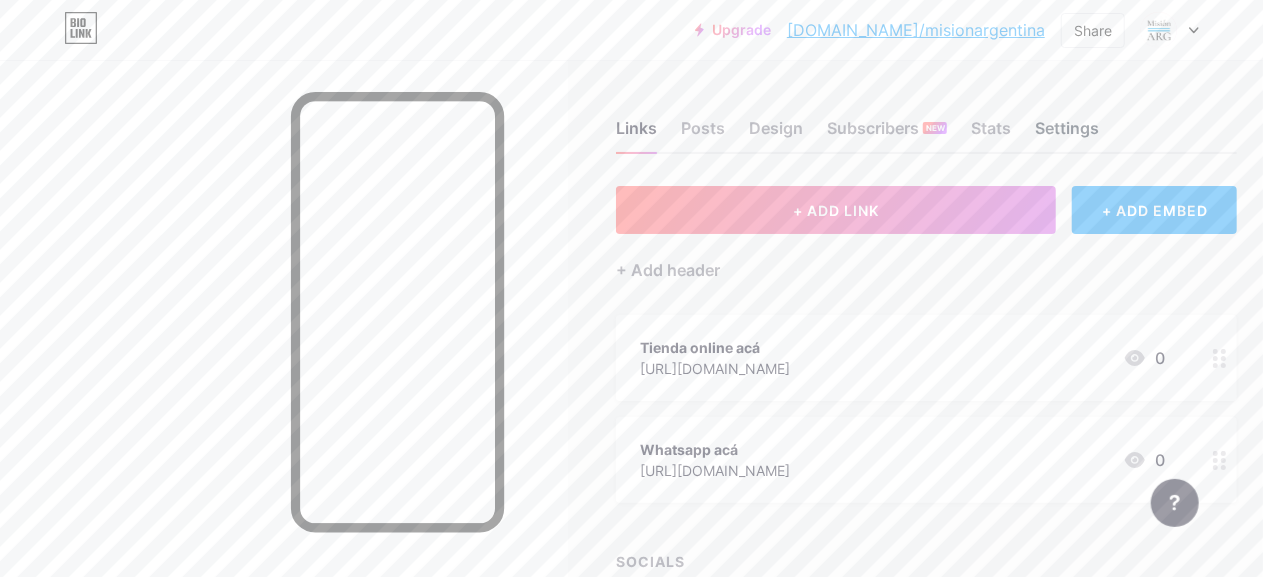 click on "Settings" at bounding box center [1067, 134] 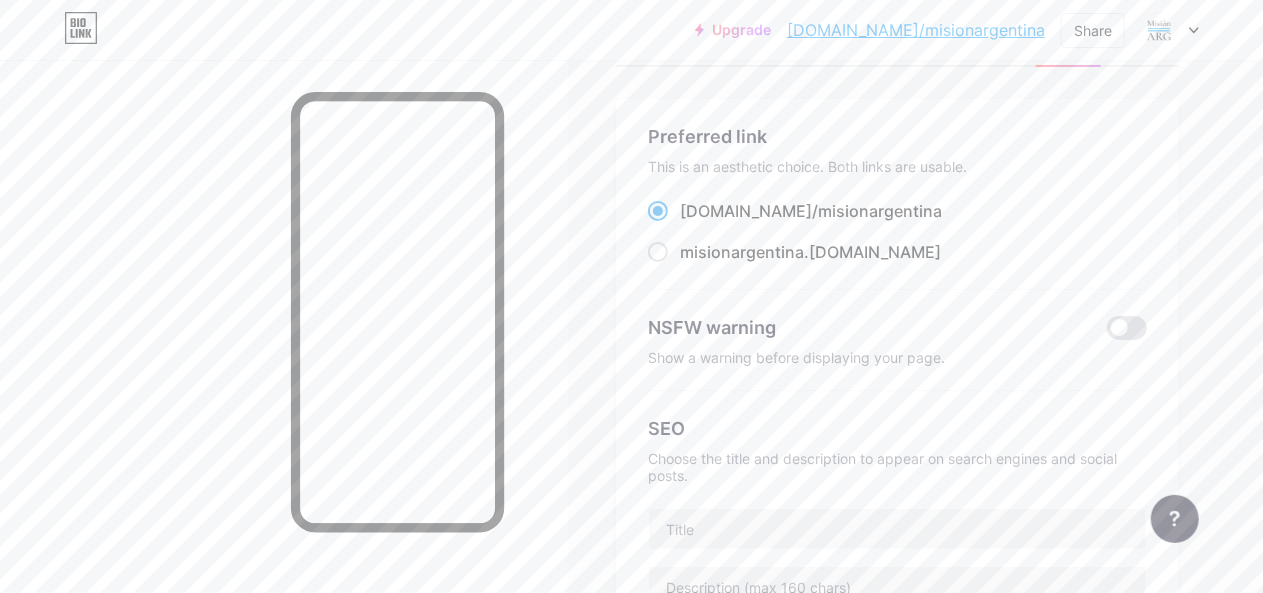 scroll, scrollTop: 86, scrollLeft: 0, axis: vertical 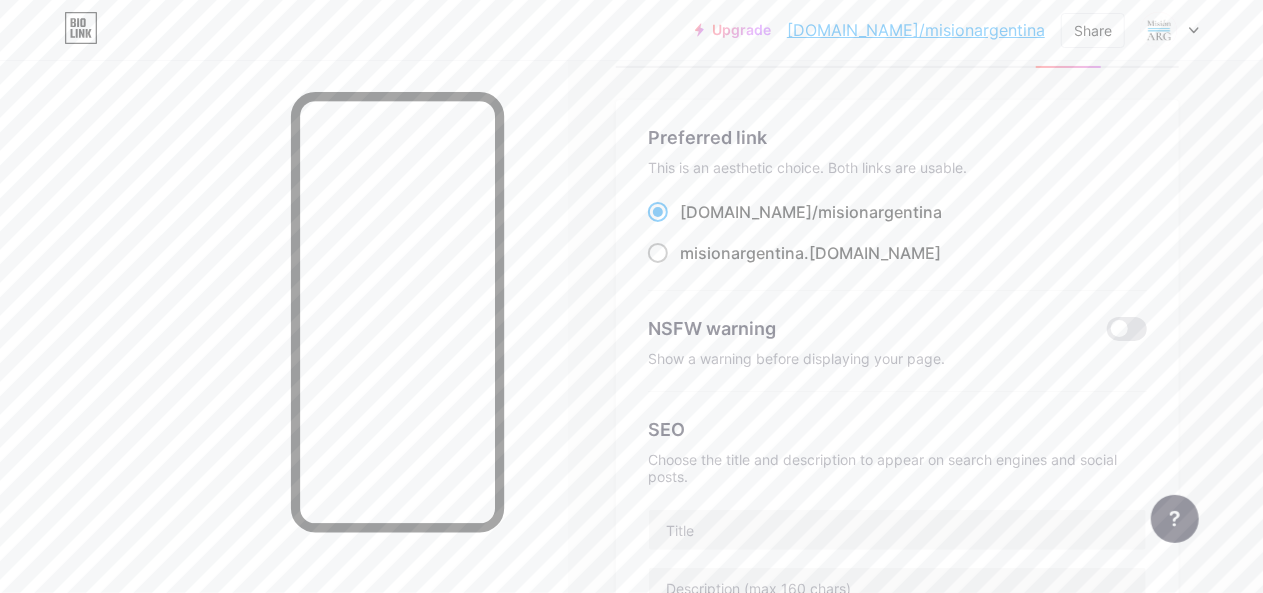 click at bounding box center [658, 253] 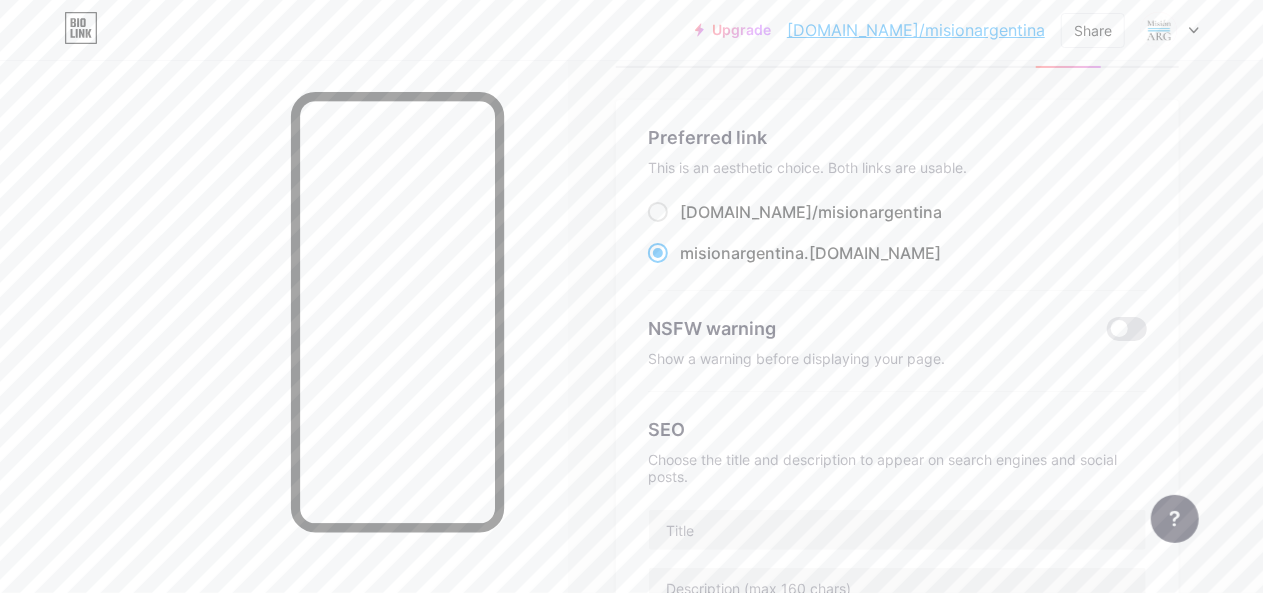 click on "Preferred link   This is an aesthetic choice. Both links are usable.
[DOMAIN_NAME]/ misionargentina       misionargentina .[DOMAIN_NAME]
NSFW warning       Show a warning before displaying your page.     SEO   Choose the title and description to appear on search engines and social posts.           Google Analytics       My username   [DOMAIN_NAME]/   misionargentina         Save" at bounding box center [897, 548] 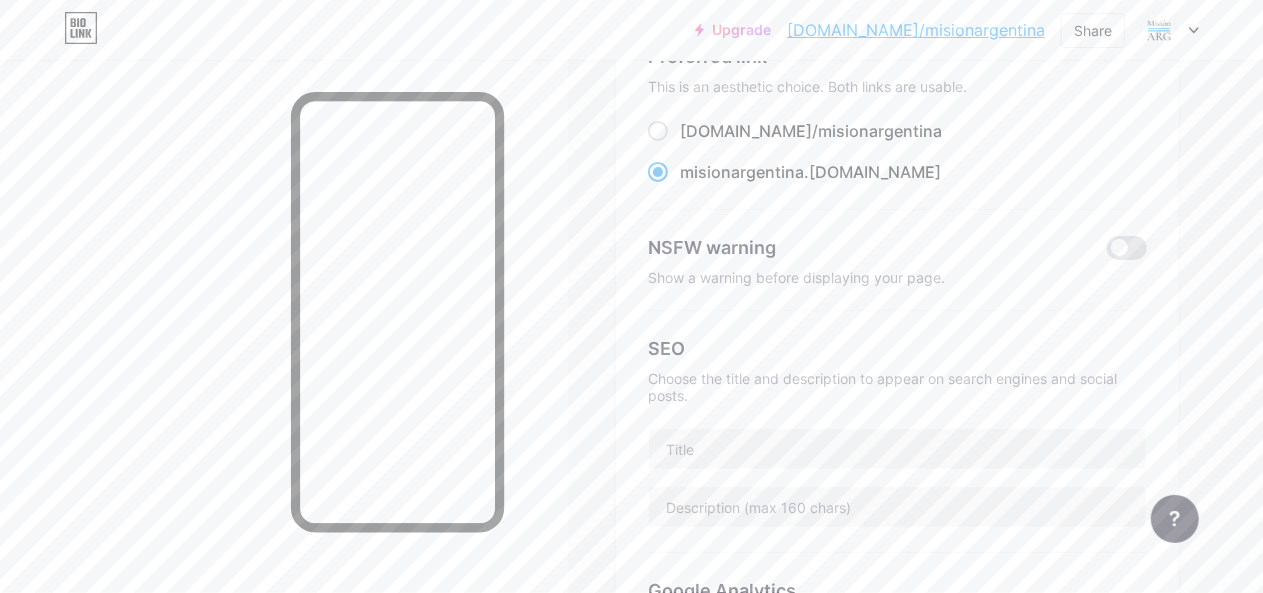 scroll, scrollTop: 0, scrollLeft: 0, axis: both 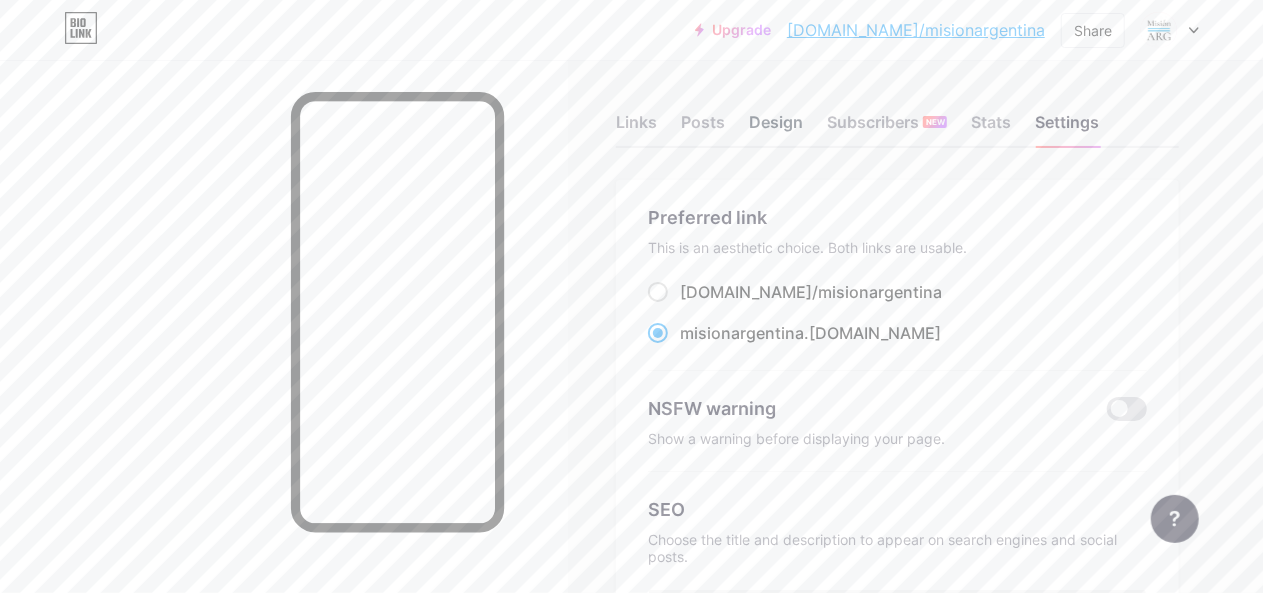 click on "Design" at bounding box center (776, 128) 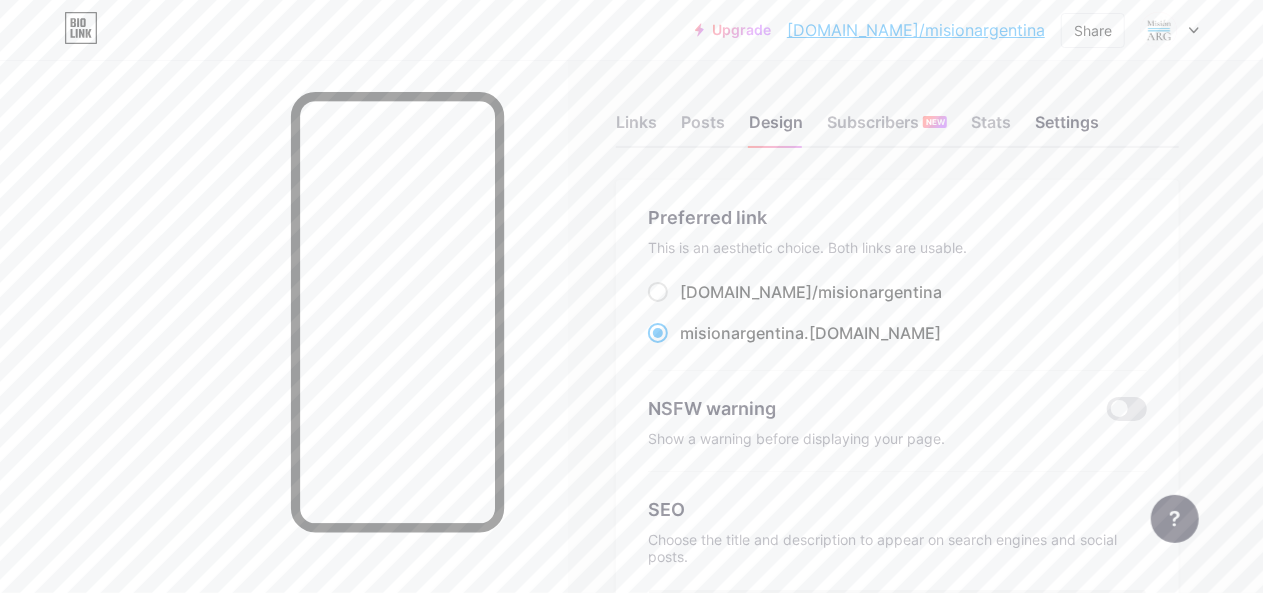 click on "Links
Posts
Design
Subscribers
NEW
Stats
Settings" at bounding box center (897, 113) 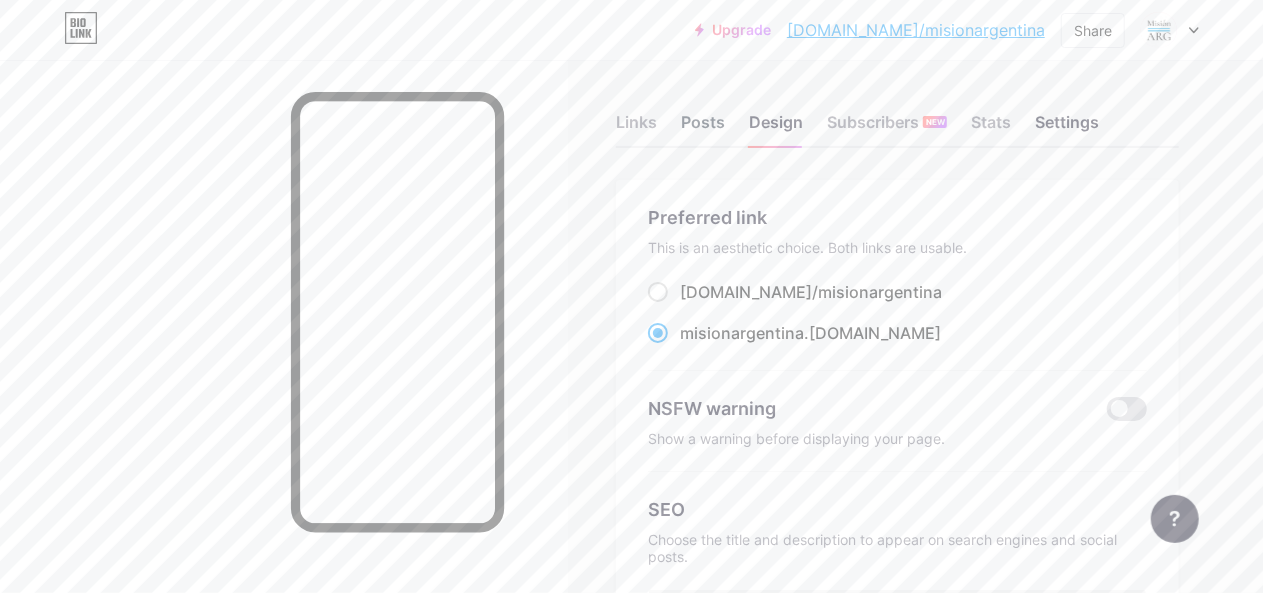 click on "Posts" at bounding box center [703, 128] 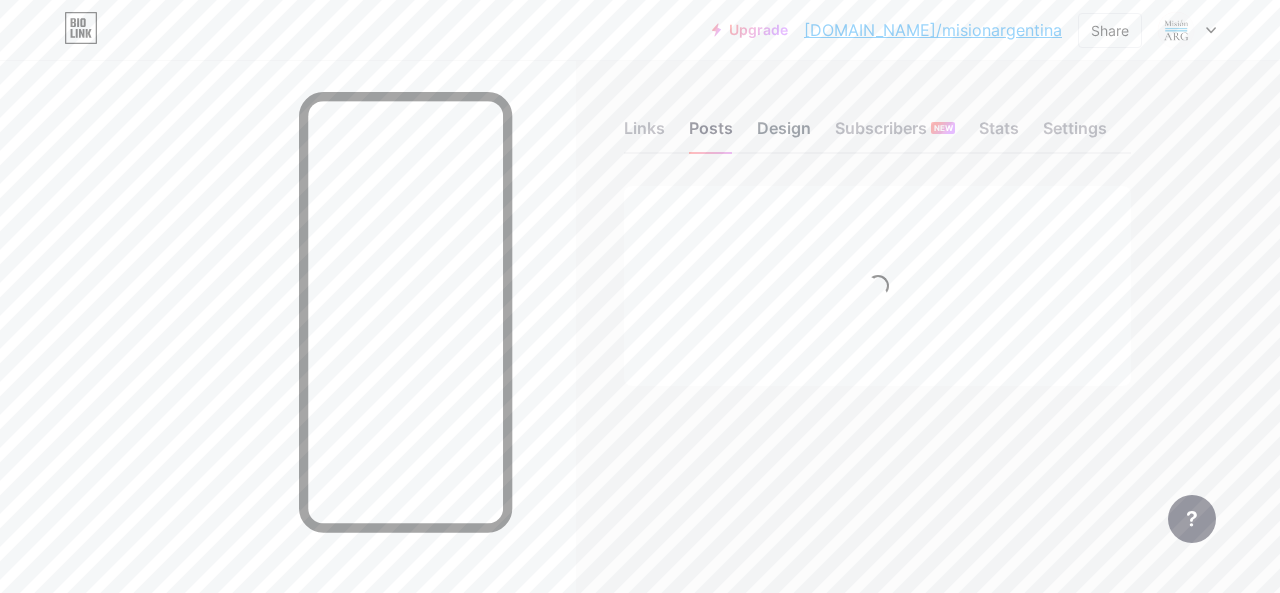 click on "Design" at bounding box center [784, 134] 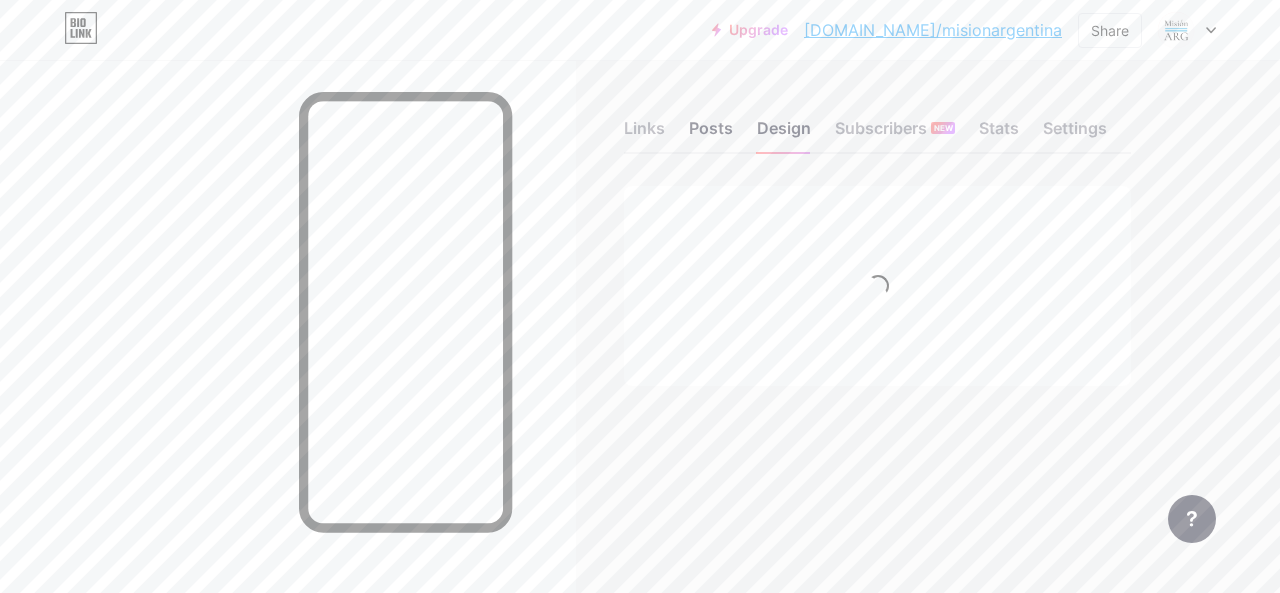 click at bounding box center [288, 356] 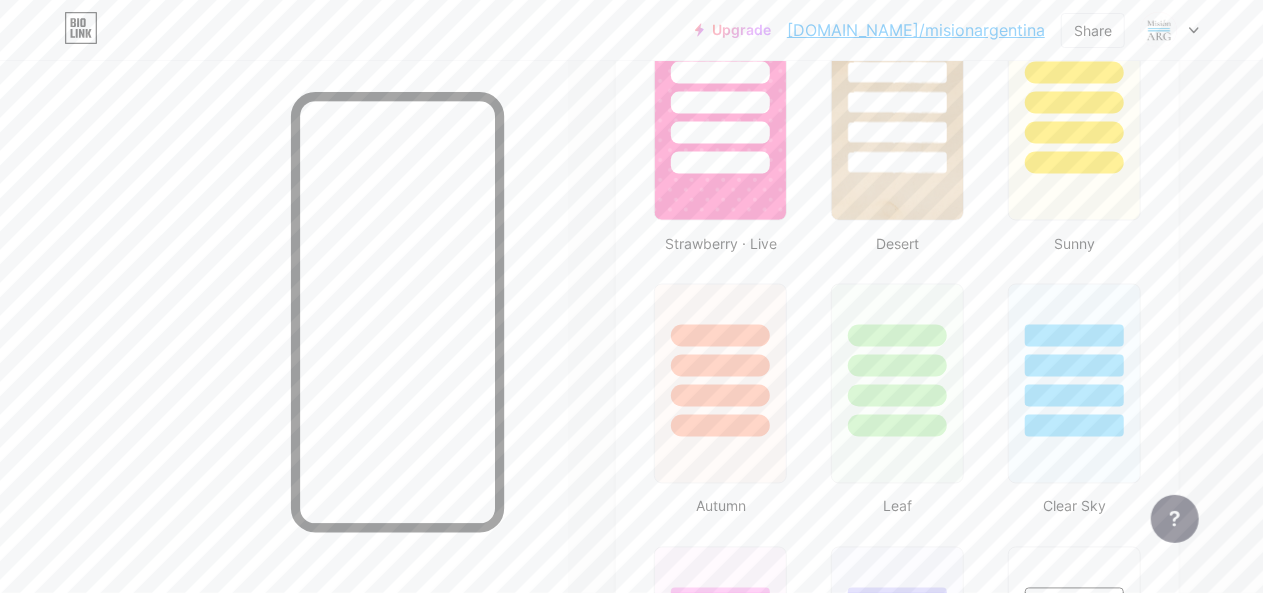 scroll, scrollTop: 1676, scrollLeft: 0, axis: vertical 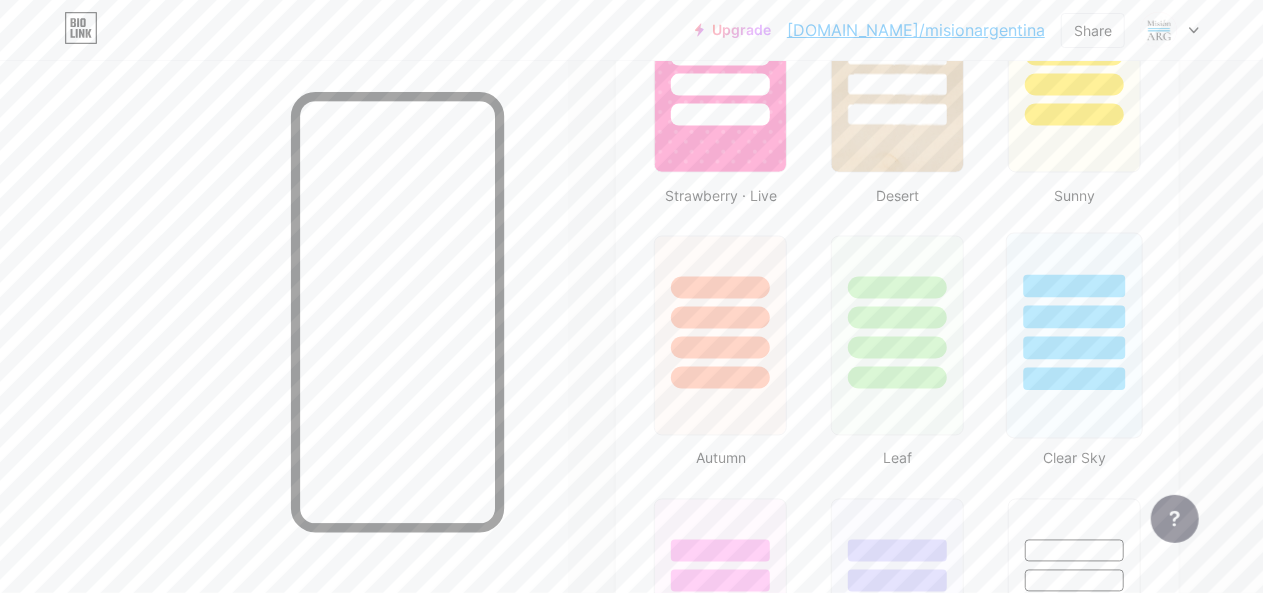 click at bounding box center [1075, 317] 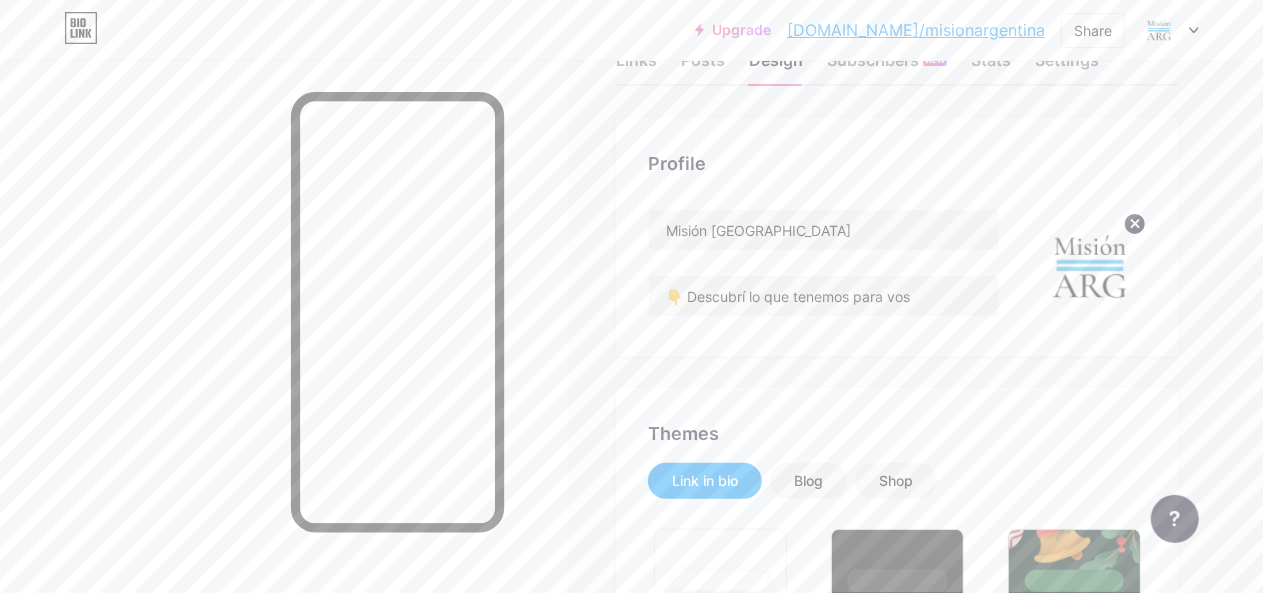 scroll, scrollTop: 0, scrollLeft: 0, axis: both 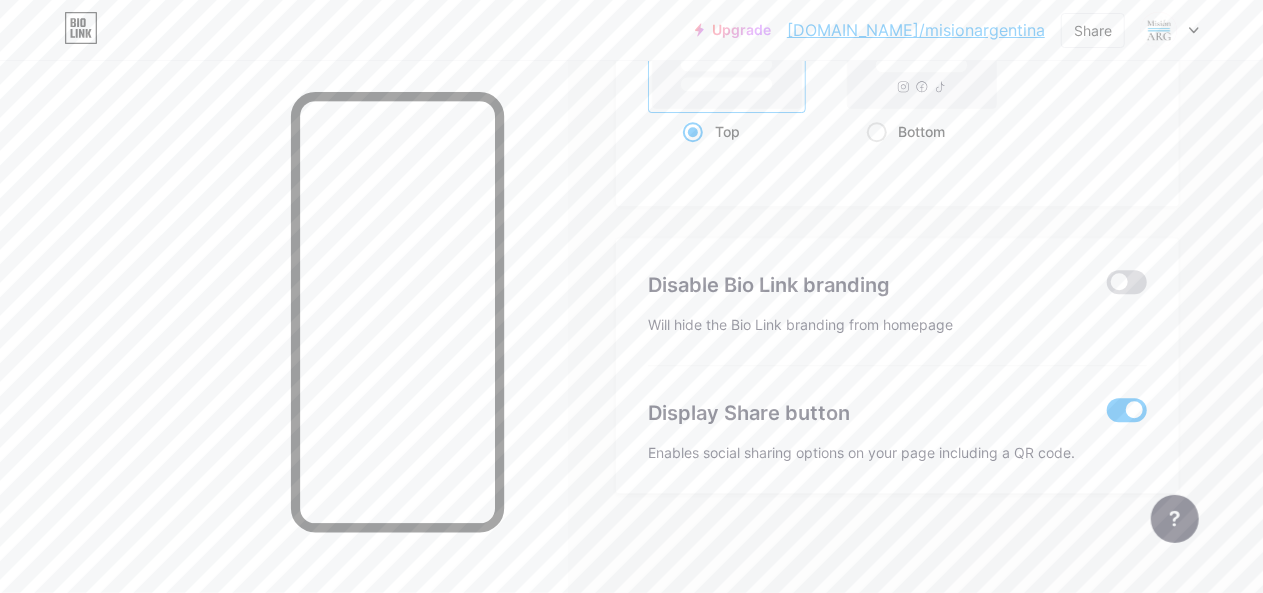 click at bounding box center (1127, 282) 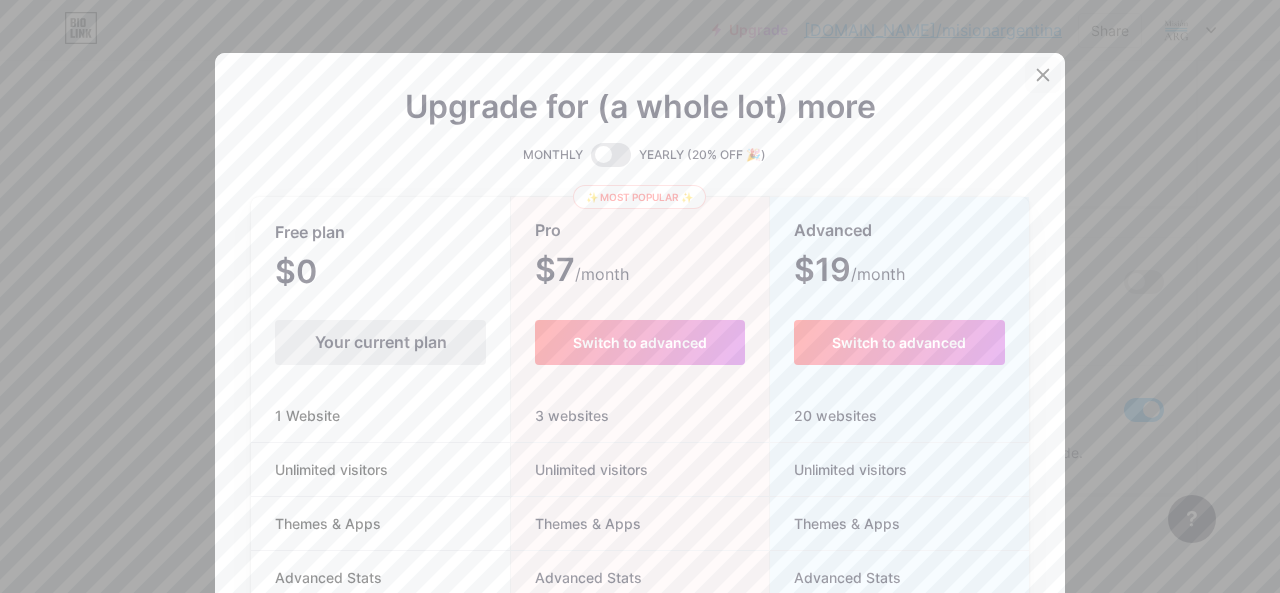 click at bounding box center [1043, 75] 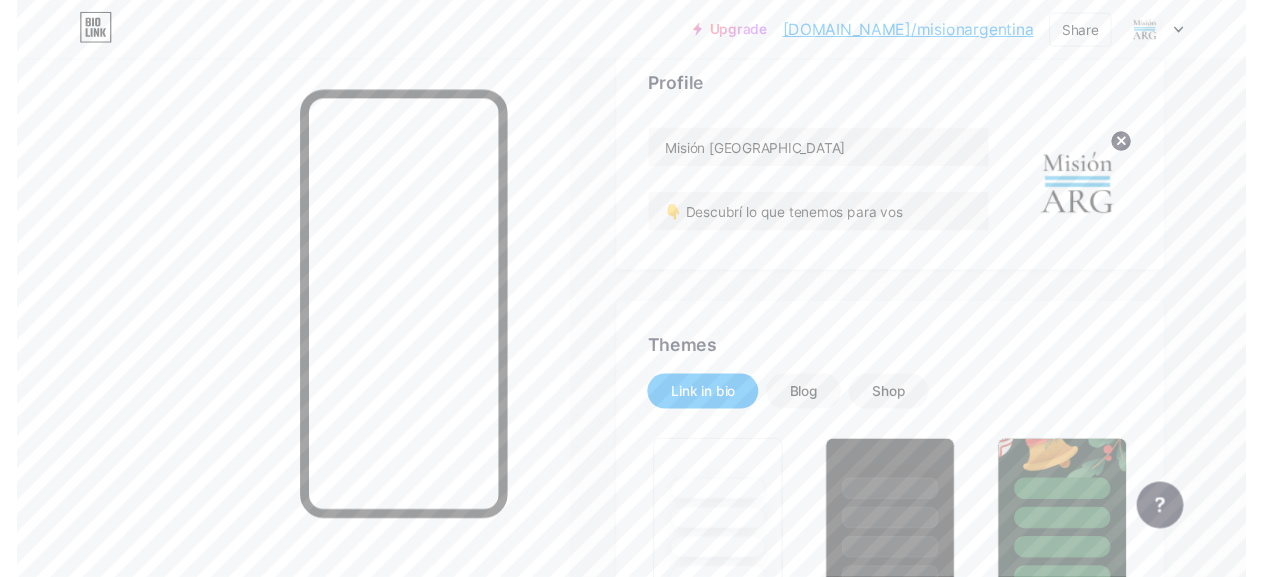 scroll, scrollTop: 0, scrollLeft: 0, axis: both 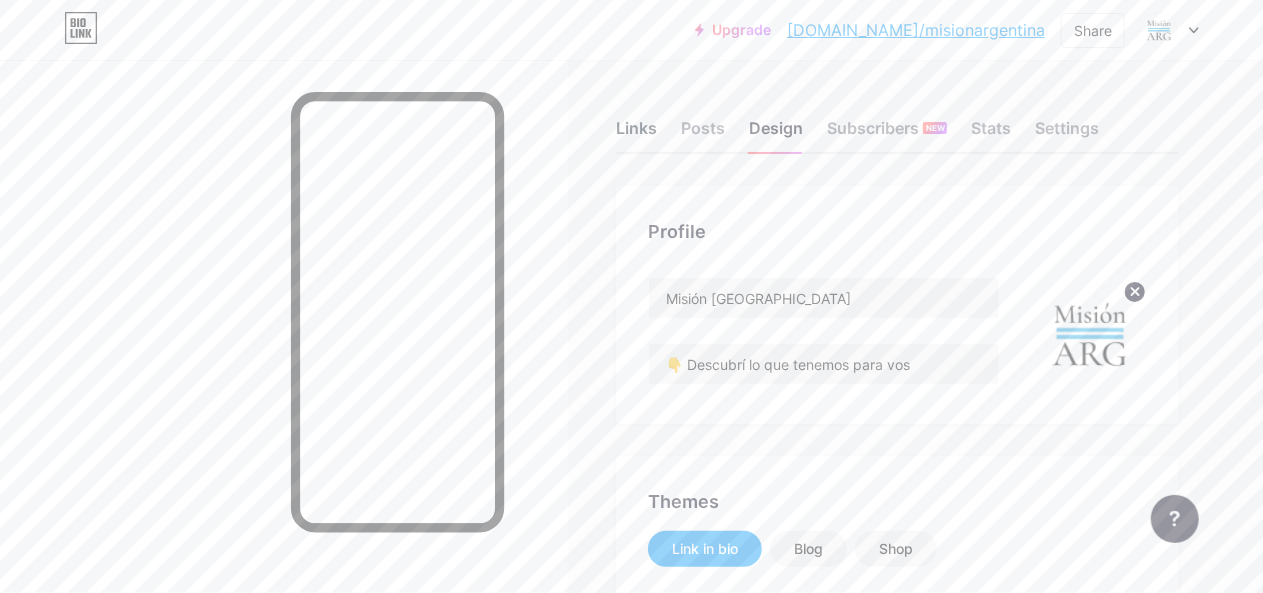 click on "Links" at bounding box center [636, 134] 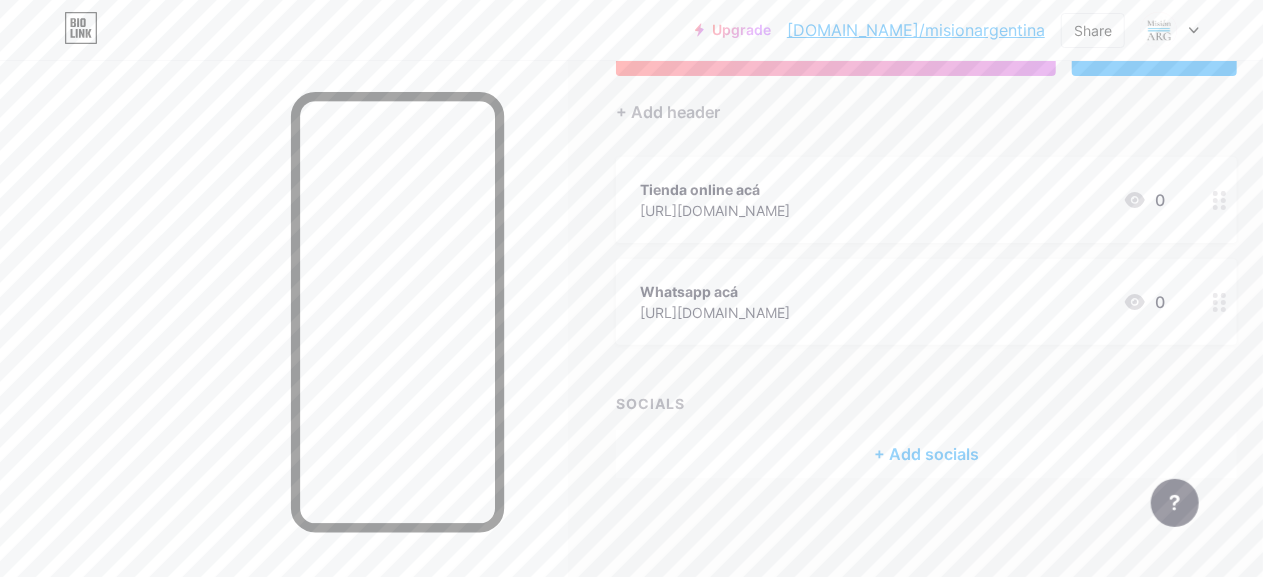 scroll, scrollTop: 0, scrollLeft: 0, axis: both 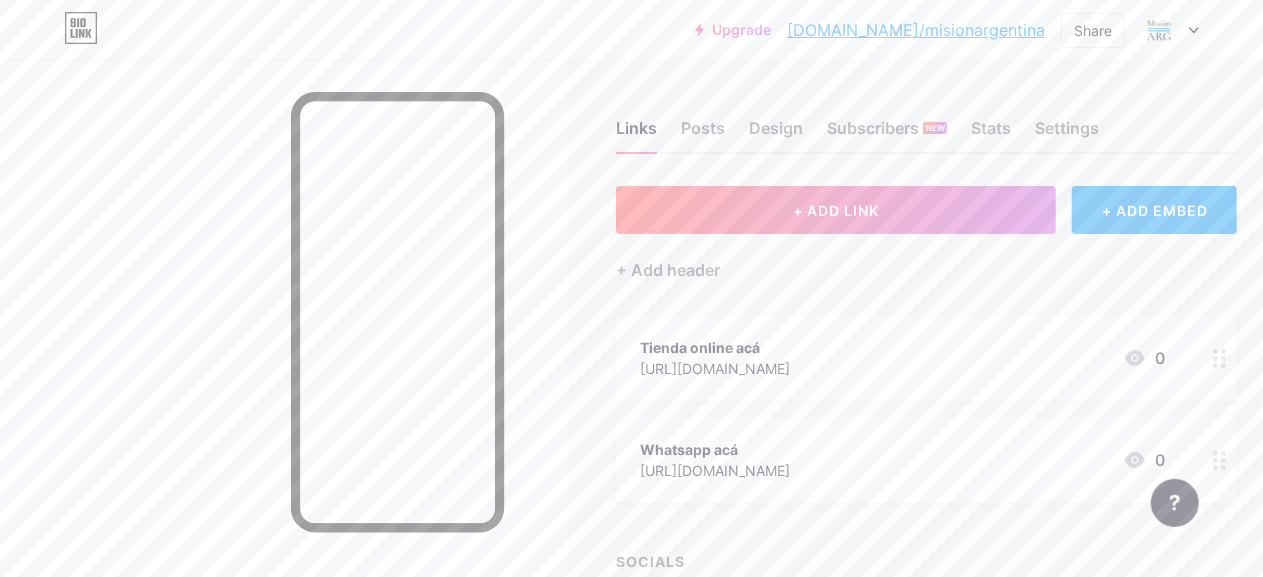 click on "Upgrade   [DOMAIN_NAME]/mision...   [DOMAIN_NAME]/misionargentina   Share               Switch accounts     Misión [GEOGRAPHIC_DATA]   [DOMAIN_NAME]/misionargentina       + Add a new page        Account settings   Logout" at bounding box center [631, 30] 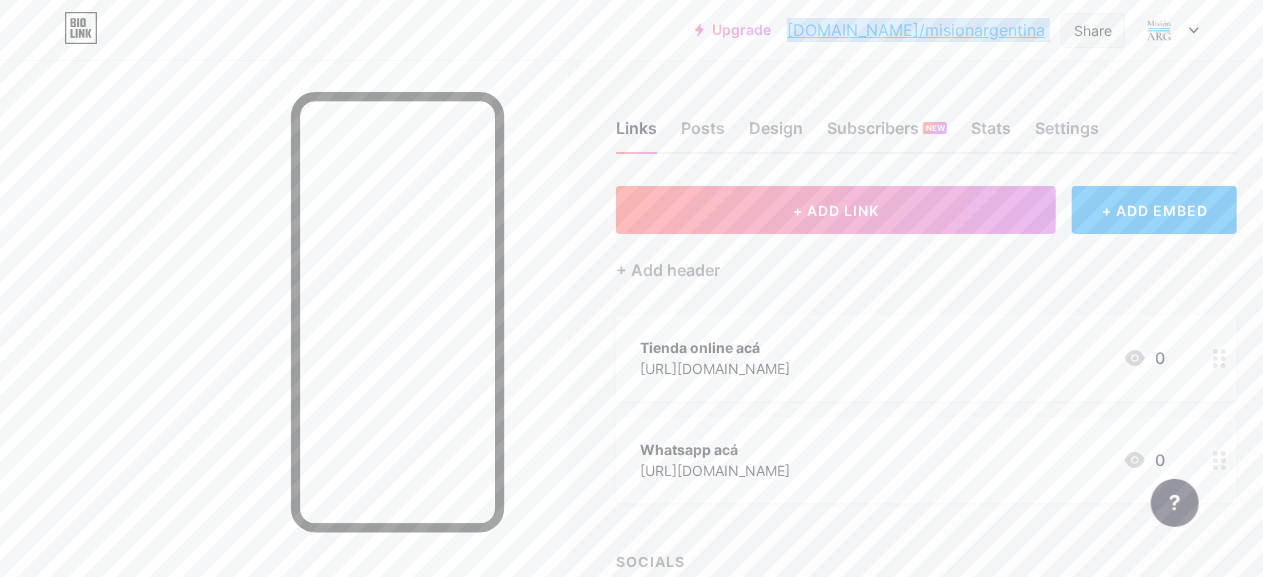 drag, startPoint x: 862, startPoint y: 31, endPoint x: 1084, endPoint y: 21, distance: 222.22511 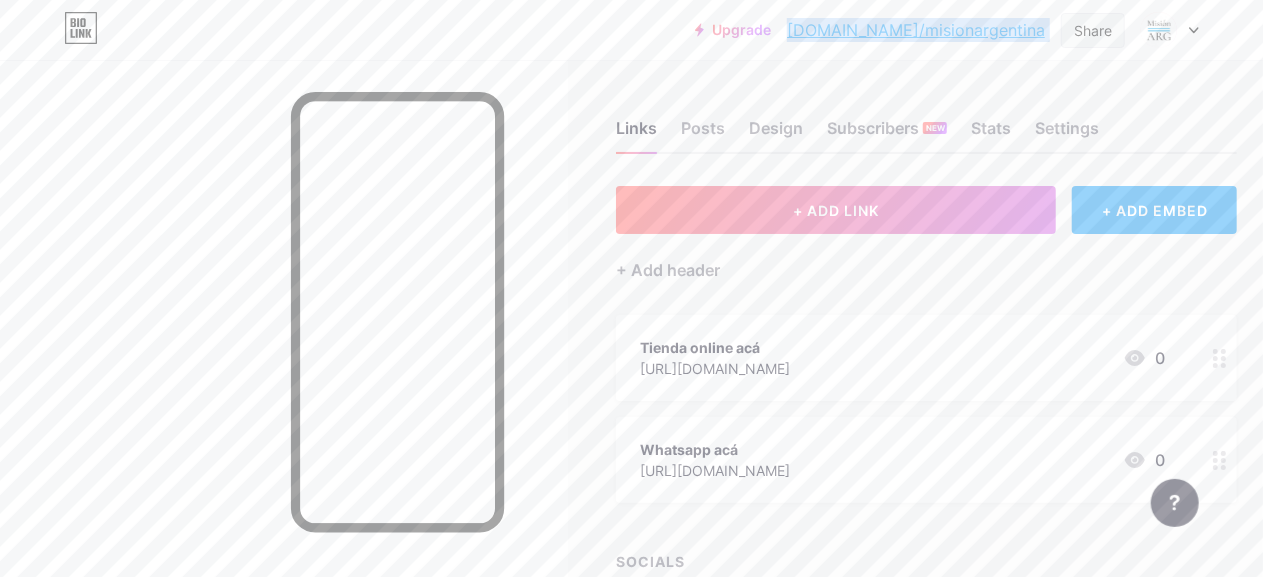 click on "Upgrade   [DOMAIN_NAME]/mision...   [DOMAIN_NAME]/misionargentina   Share               Switch accounts     Misión [GEOGRAPHIC_DATA]   [DOMAIN_NAME]/misionargentina       + Add a new page        Account settings   Logout" at bounding box center (947, 30) 